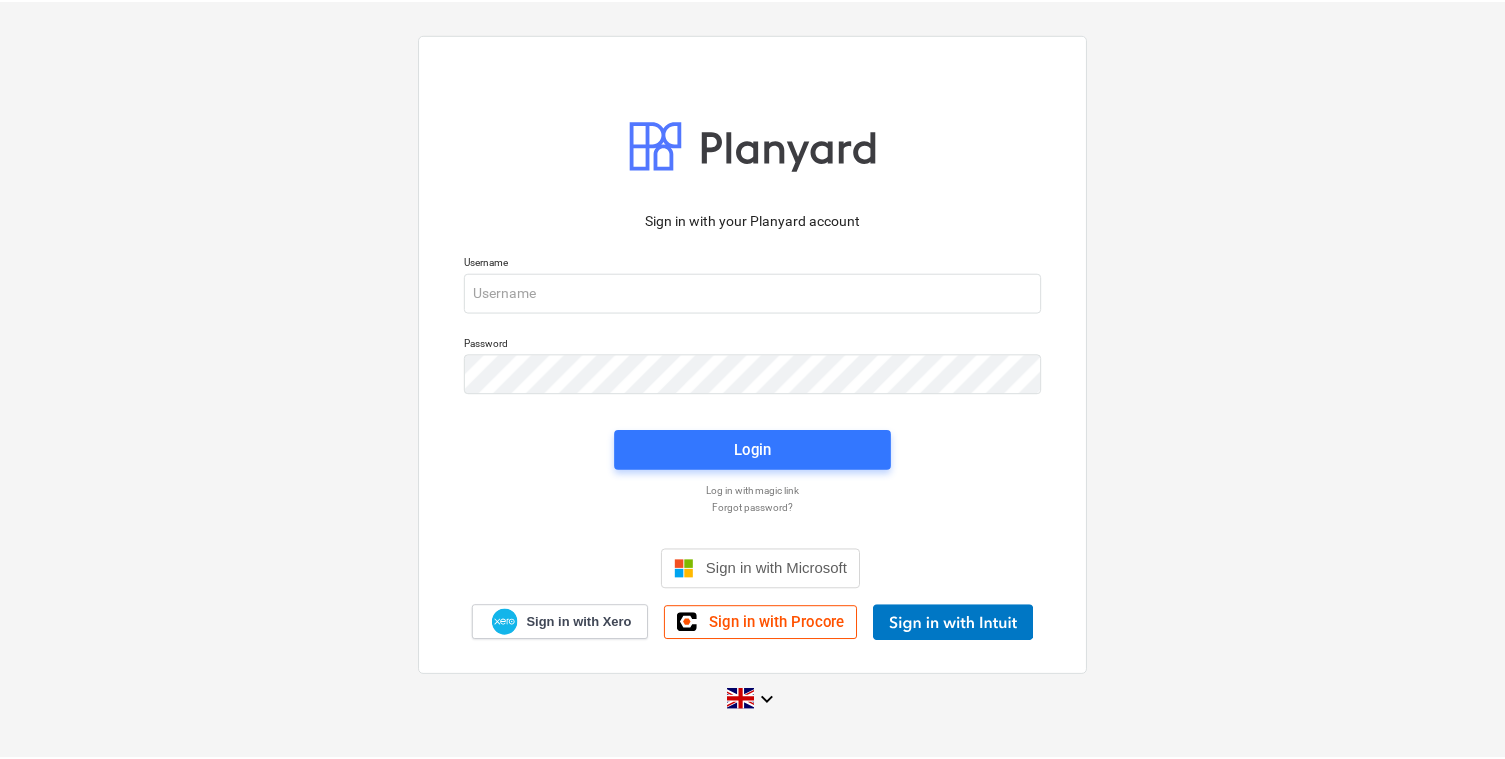 scroll, scrollTop: 0, scrollLeft: 0, axis: both 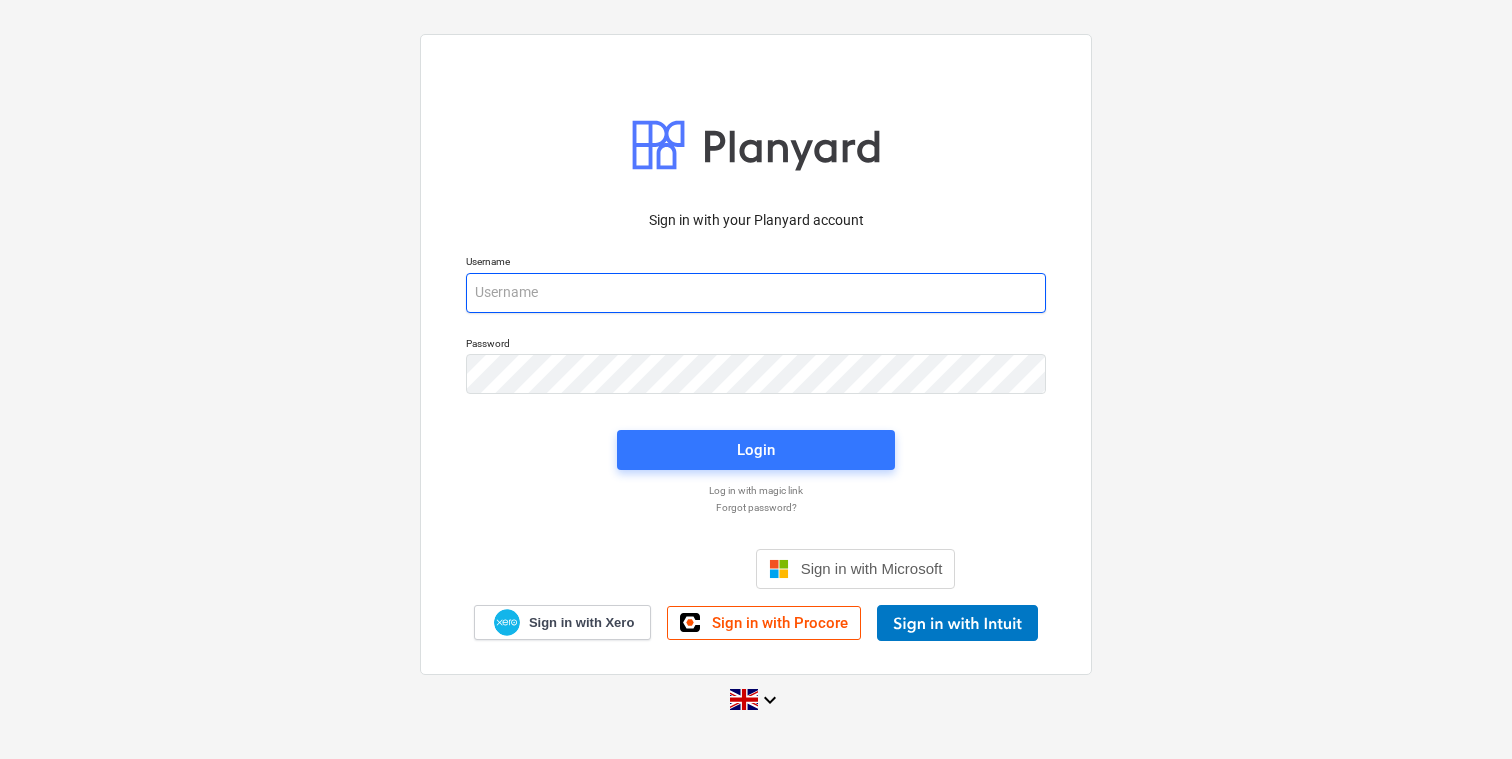 click at bounding box center (756, 293) 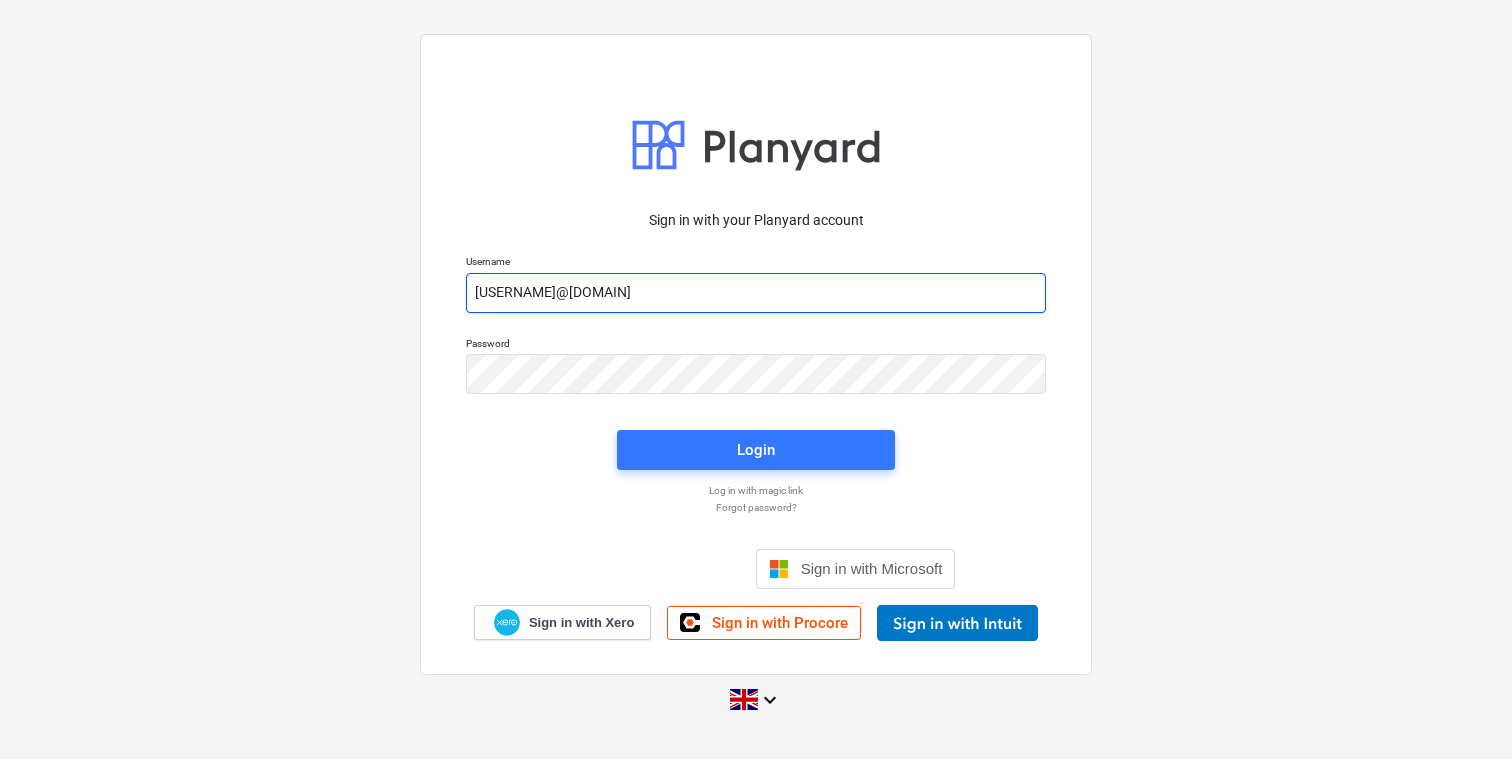 type on "[USERNAME]@[DOMAIN]" 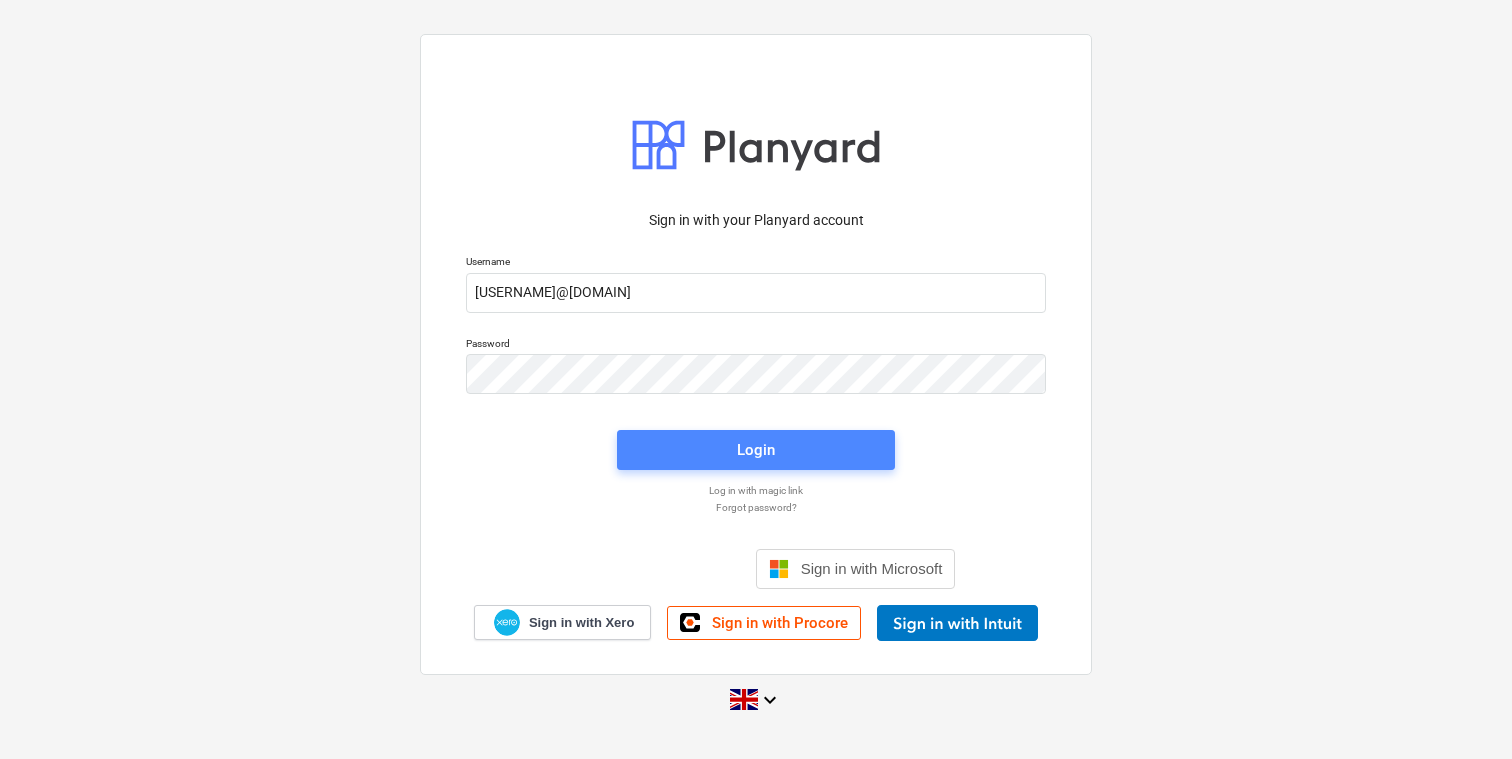 click on "Login" at bounding box center (756, 450) 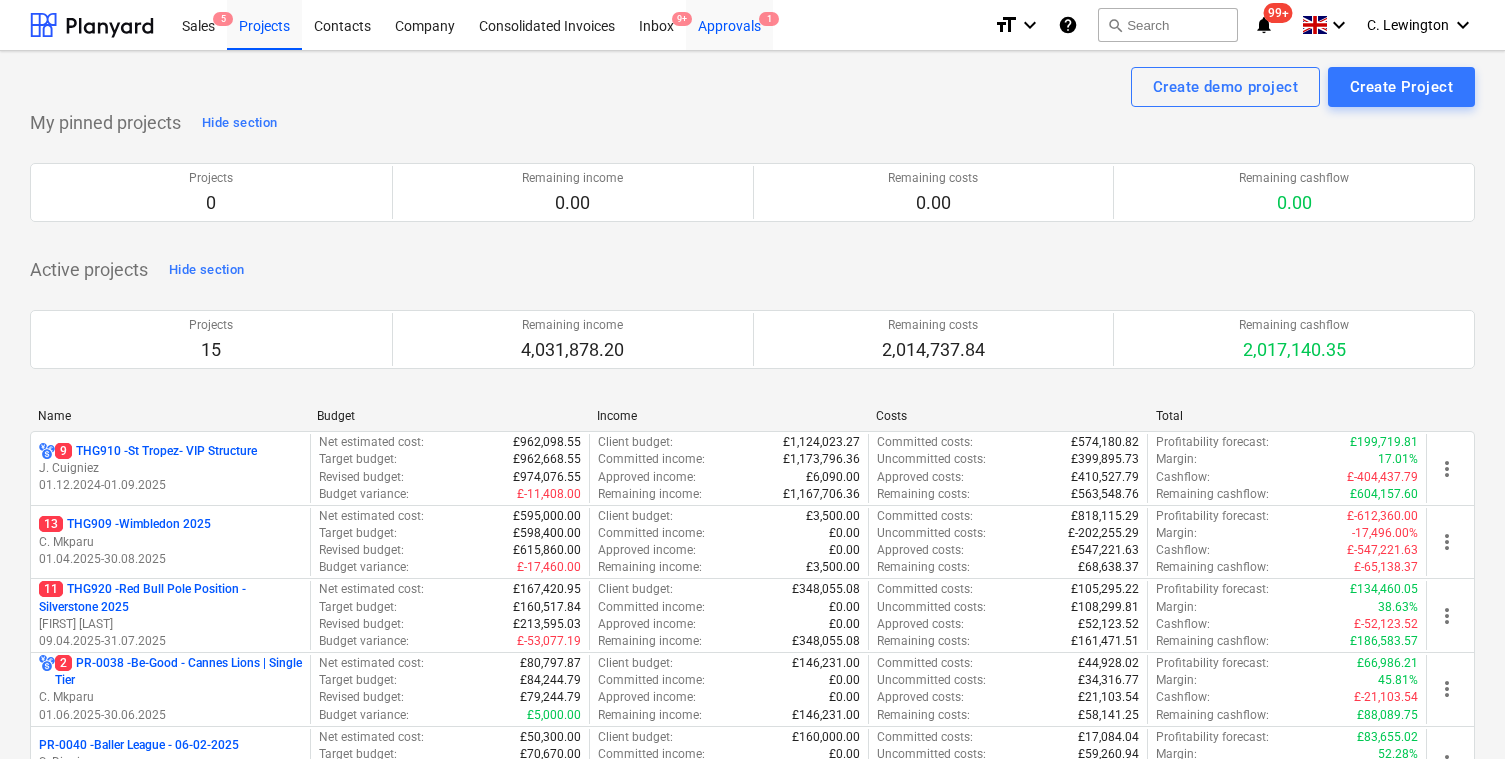 click on "Approvals 1" at bounding box center (729, 24) 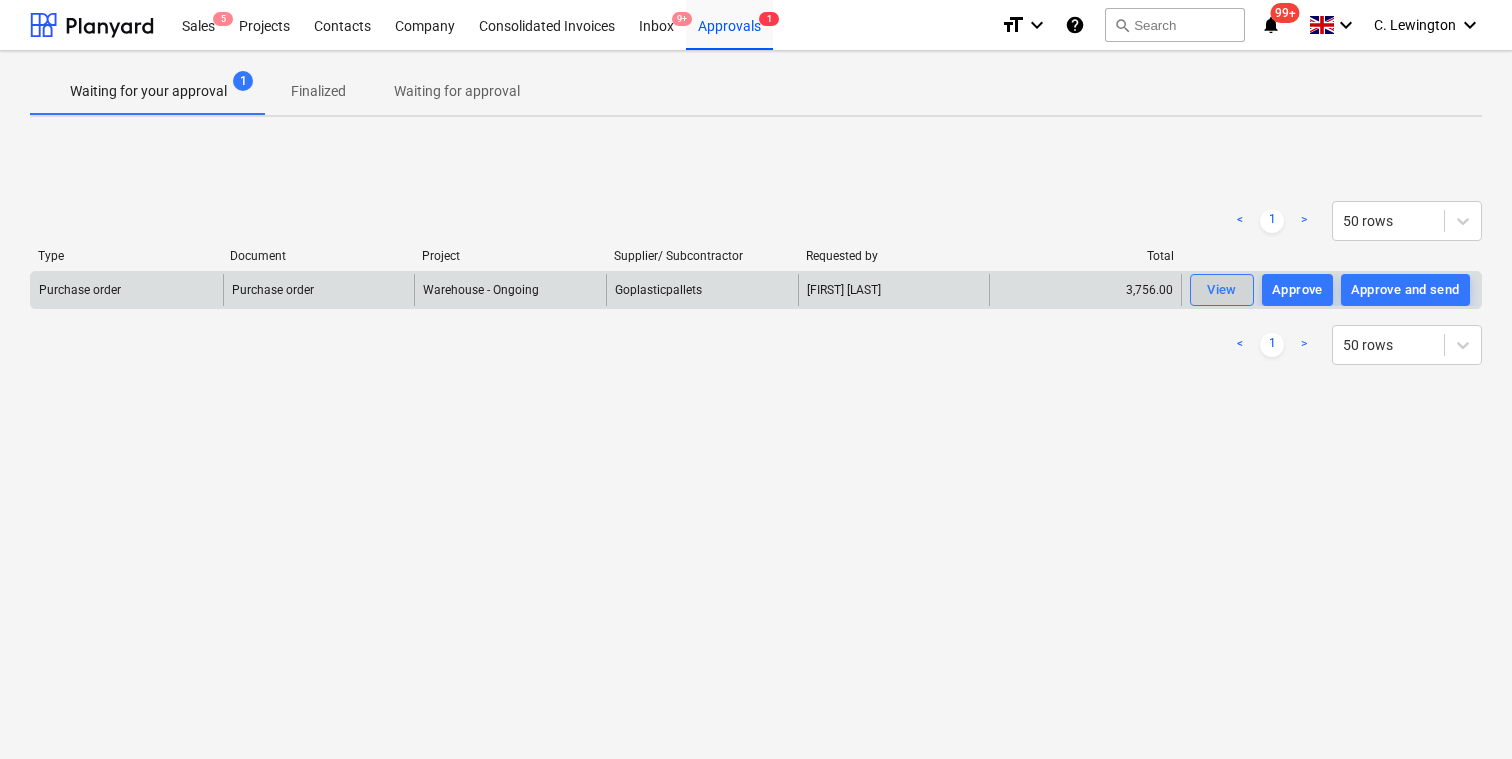 click on "View" at bounding box center [1222, 290] 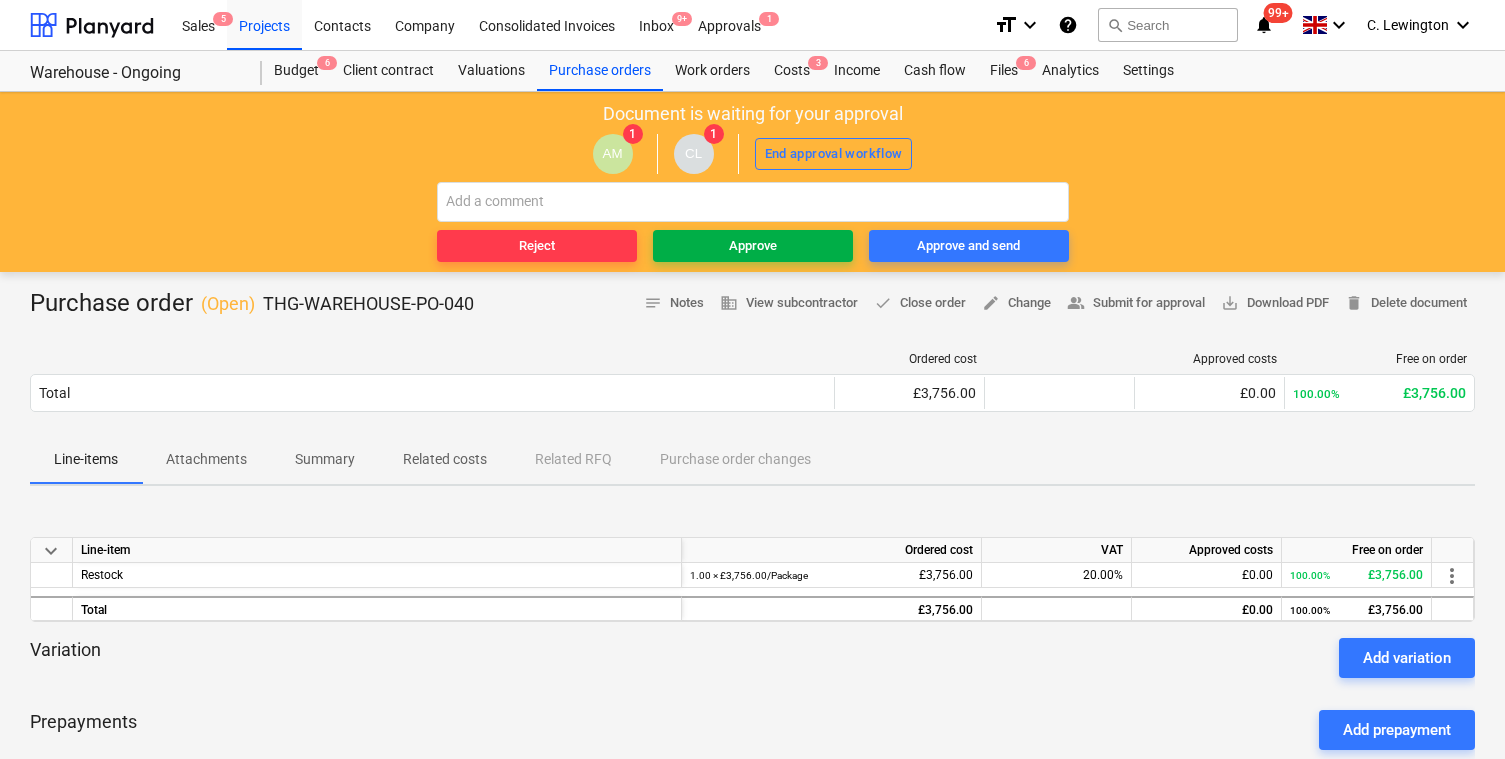 click on "Approve" at bounding box center [753, 246] 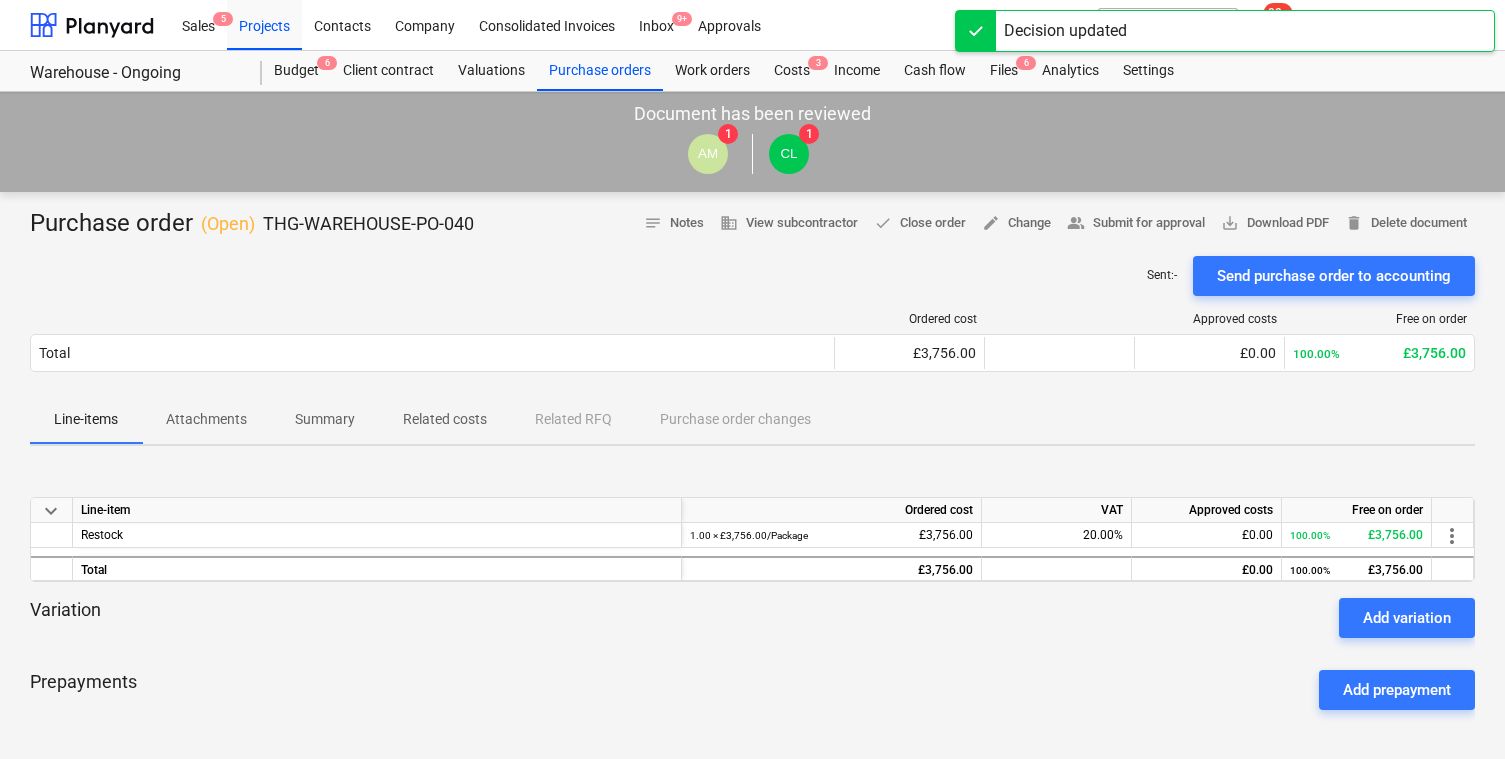 click on "Sales 5 Projects Contacts Company Consolidated Invoices Inbox 9+ Approvals" at bounding box center (574, 25) 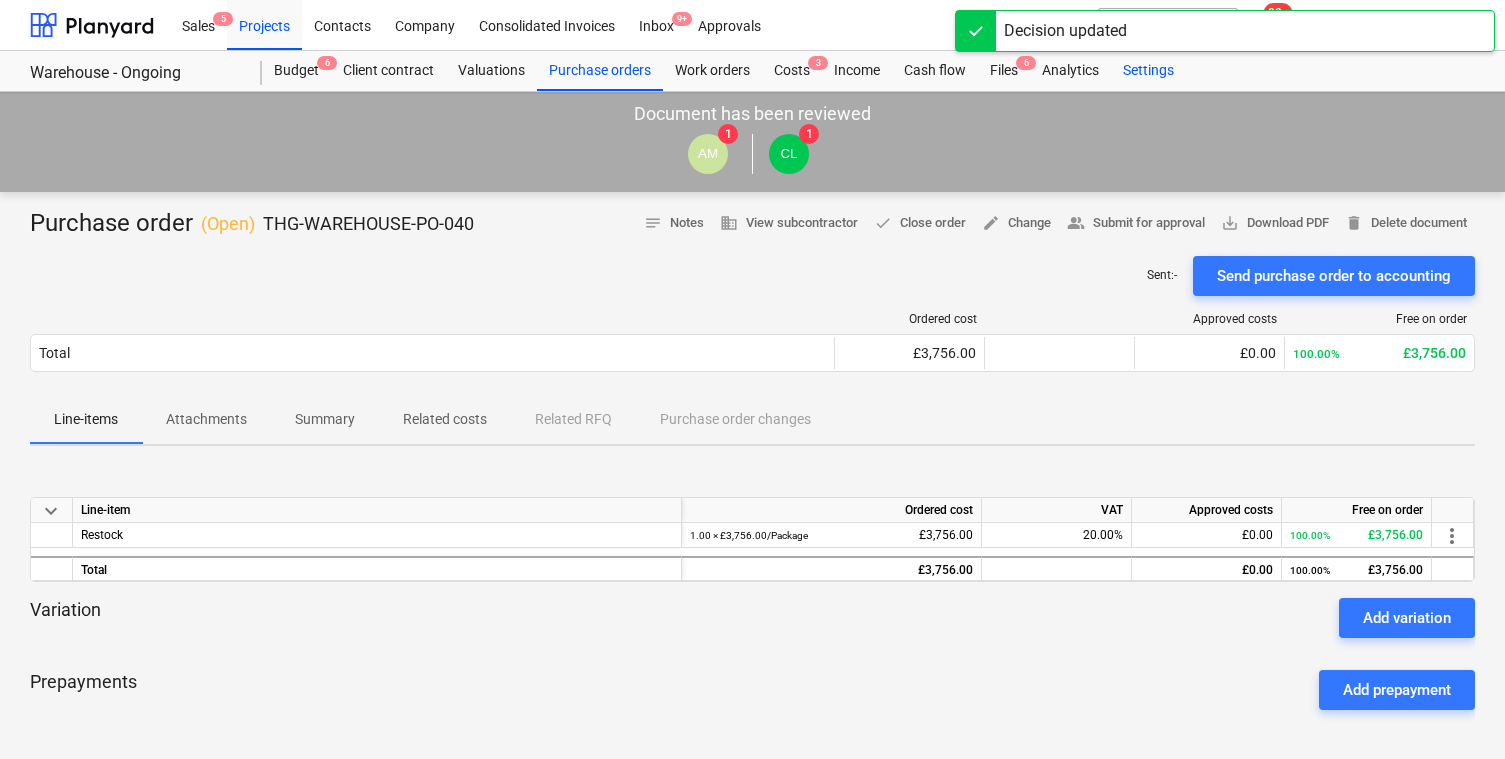 click on "Settings" at bounding box center [1148, 71] 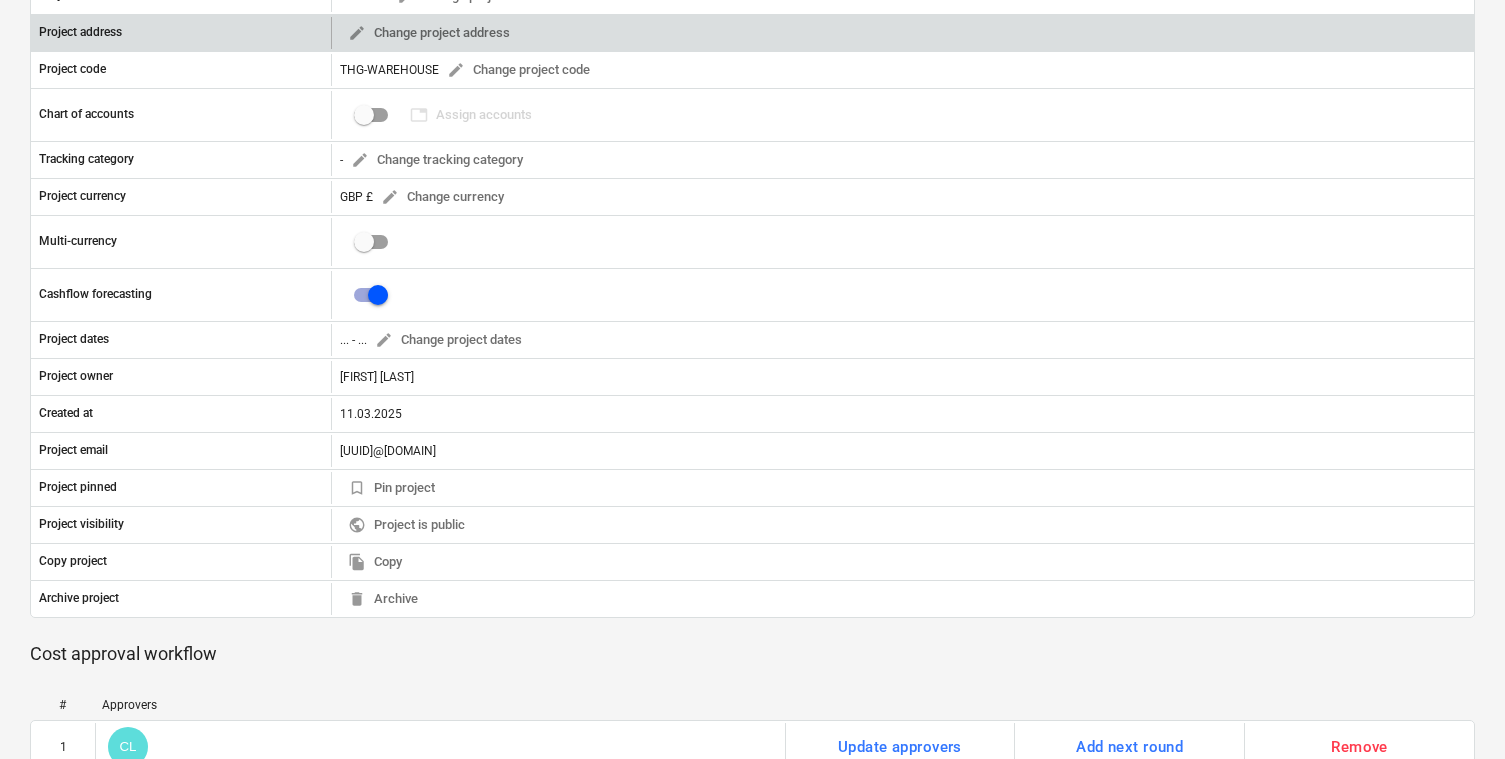 scroll, scrollTop: 0, scrollLeft: 0, axis: both 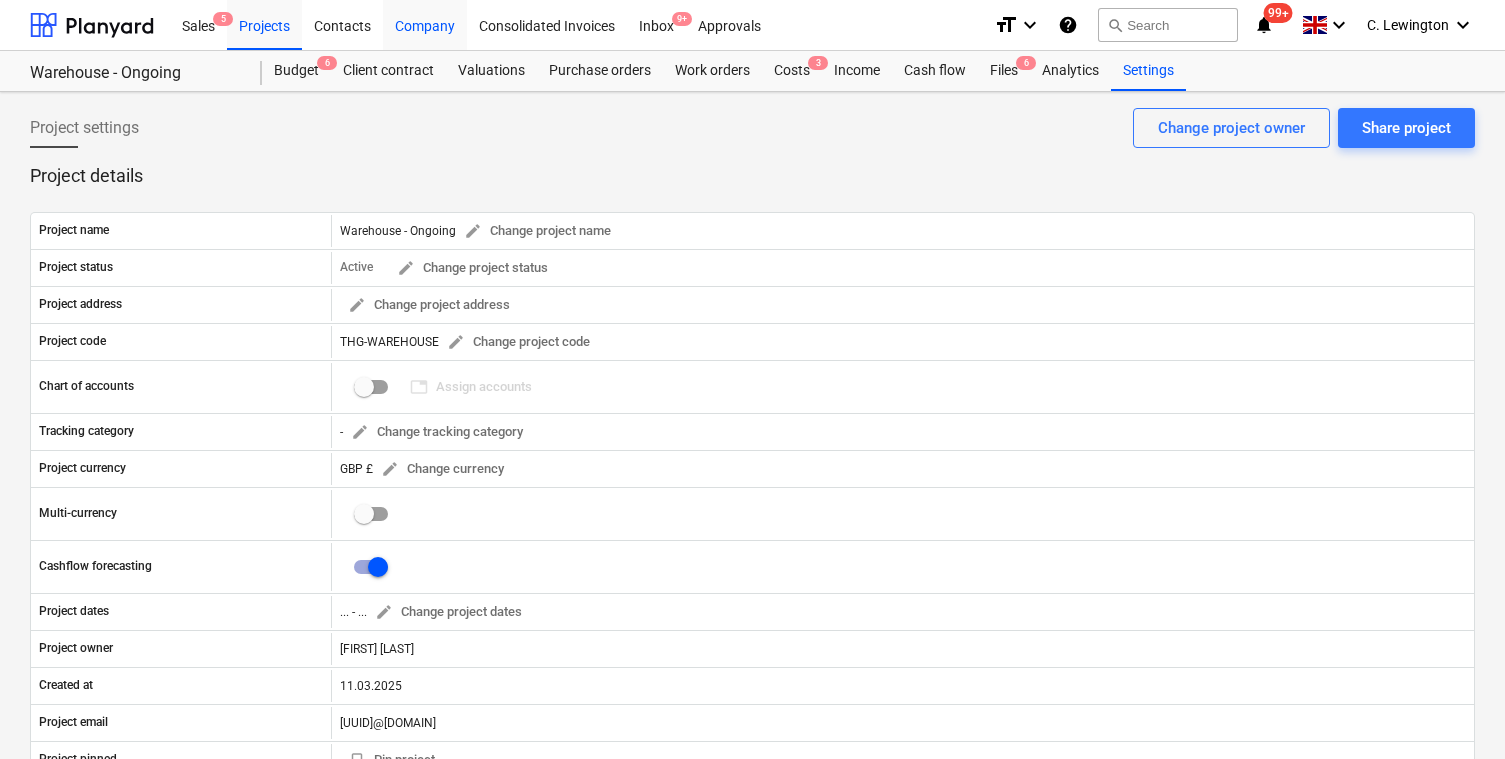 click on "Company" at bounding box center [425, 24] 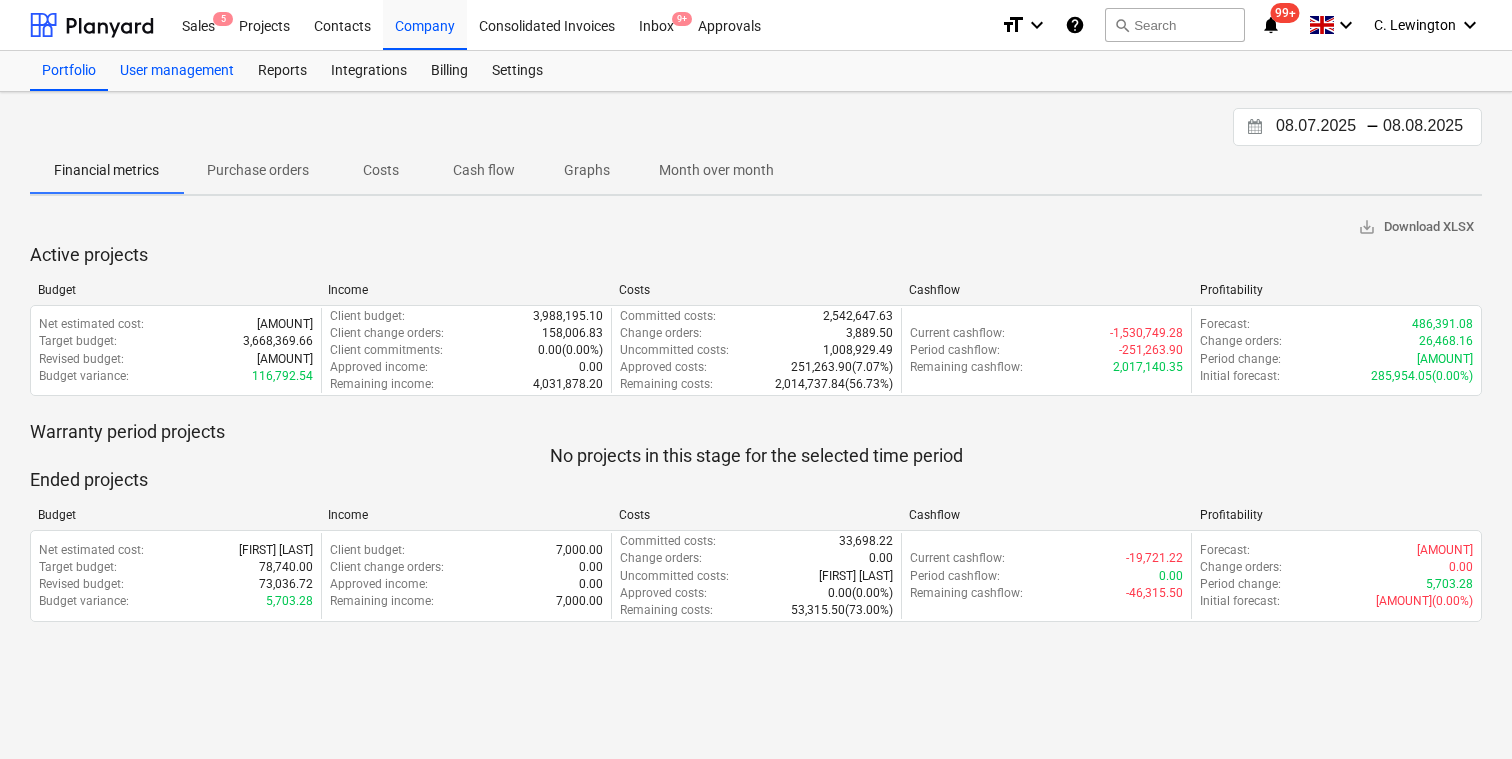 click on "User management" at bounding box center (177, 71) 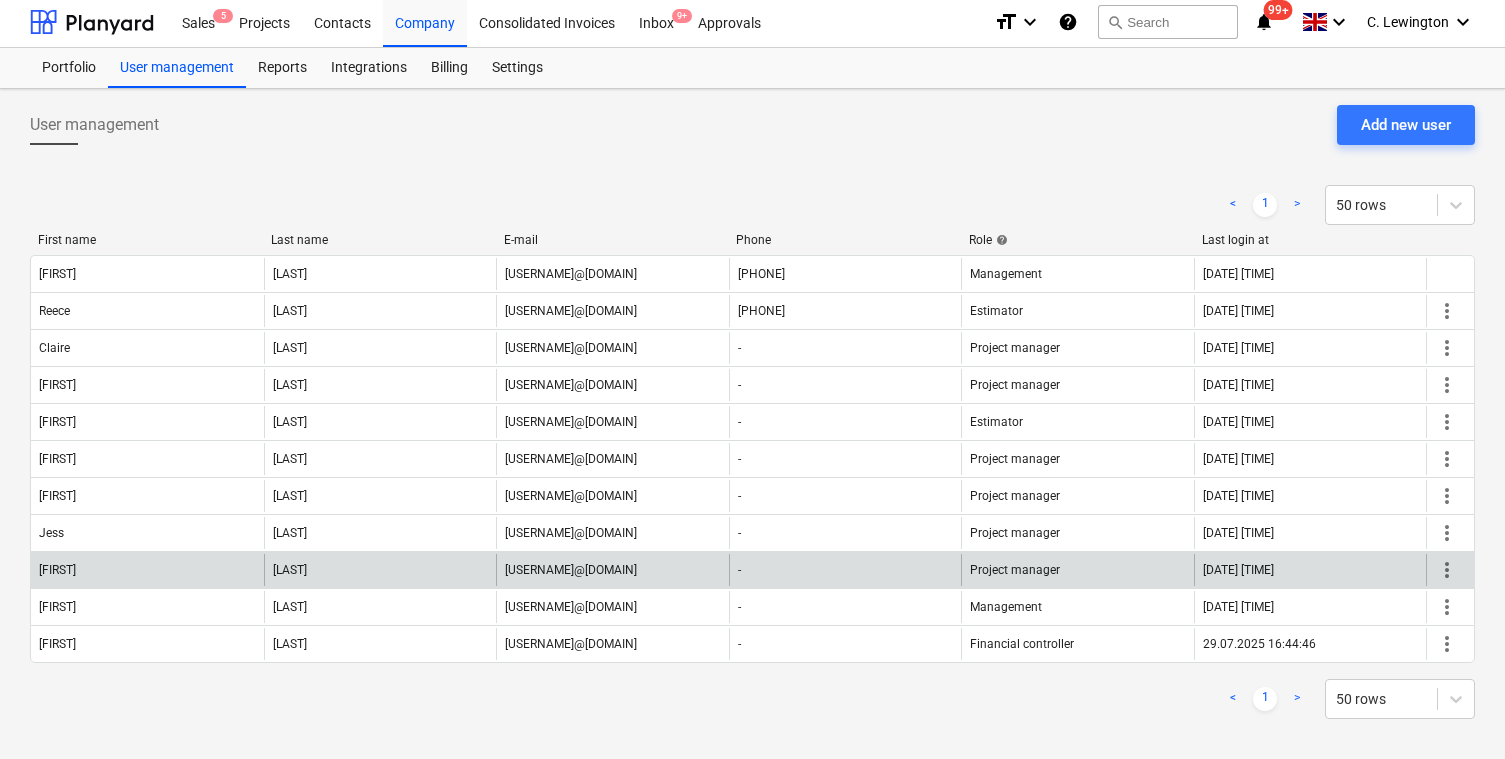 scroll, scrollTop: 5, scrollLeft: 0, axis: vertical 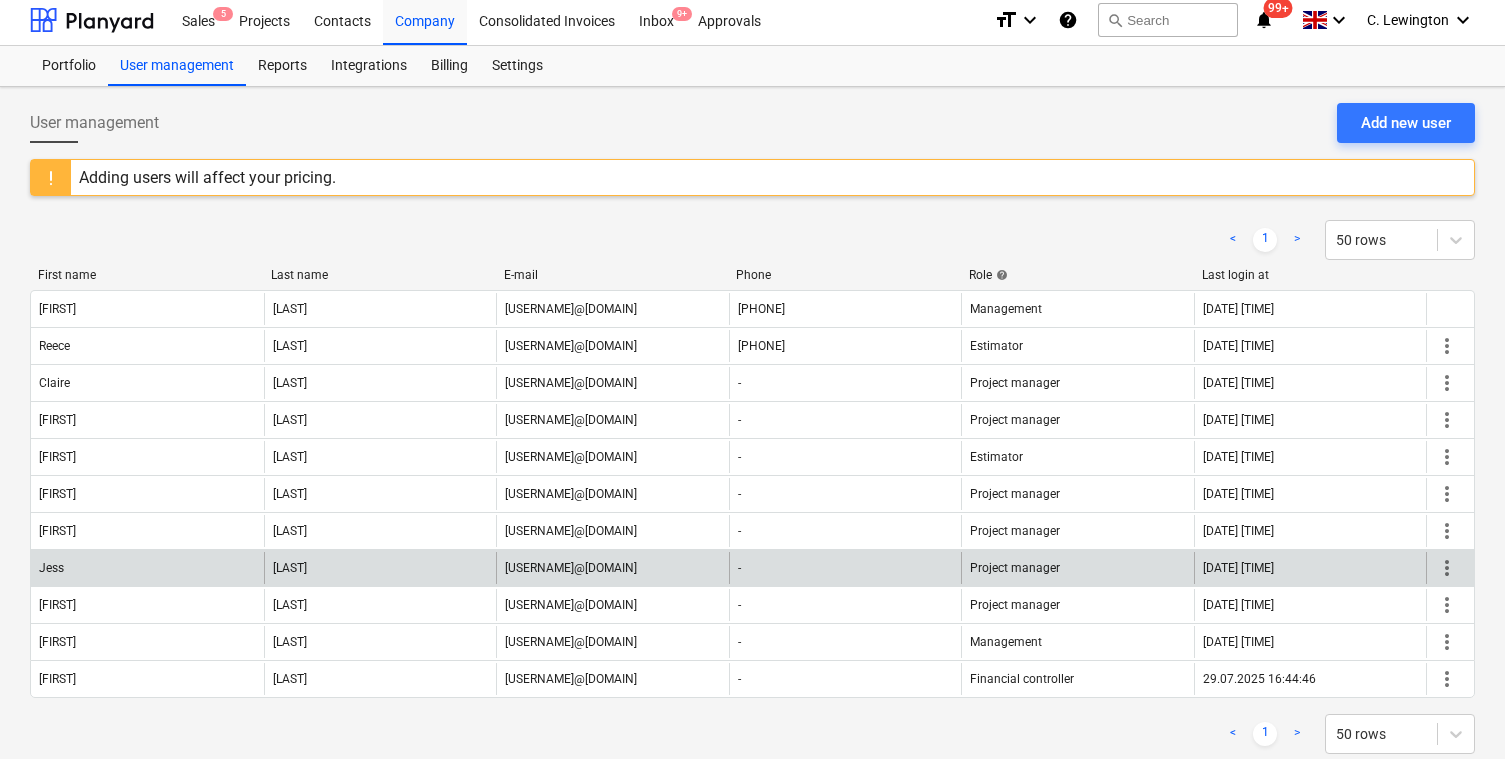 click on "more_vert" at bounding box center [1447, 568] 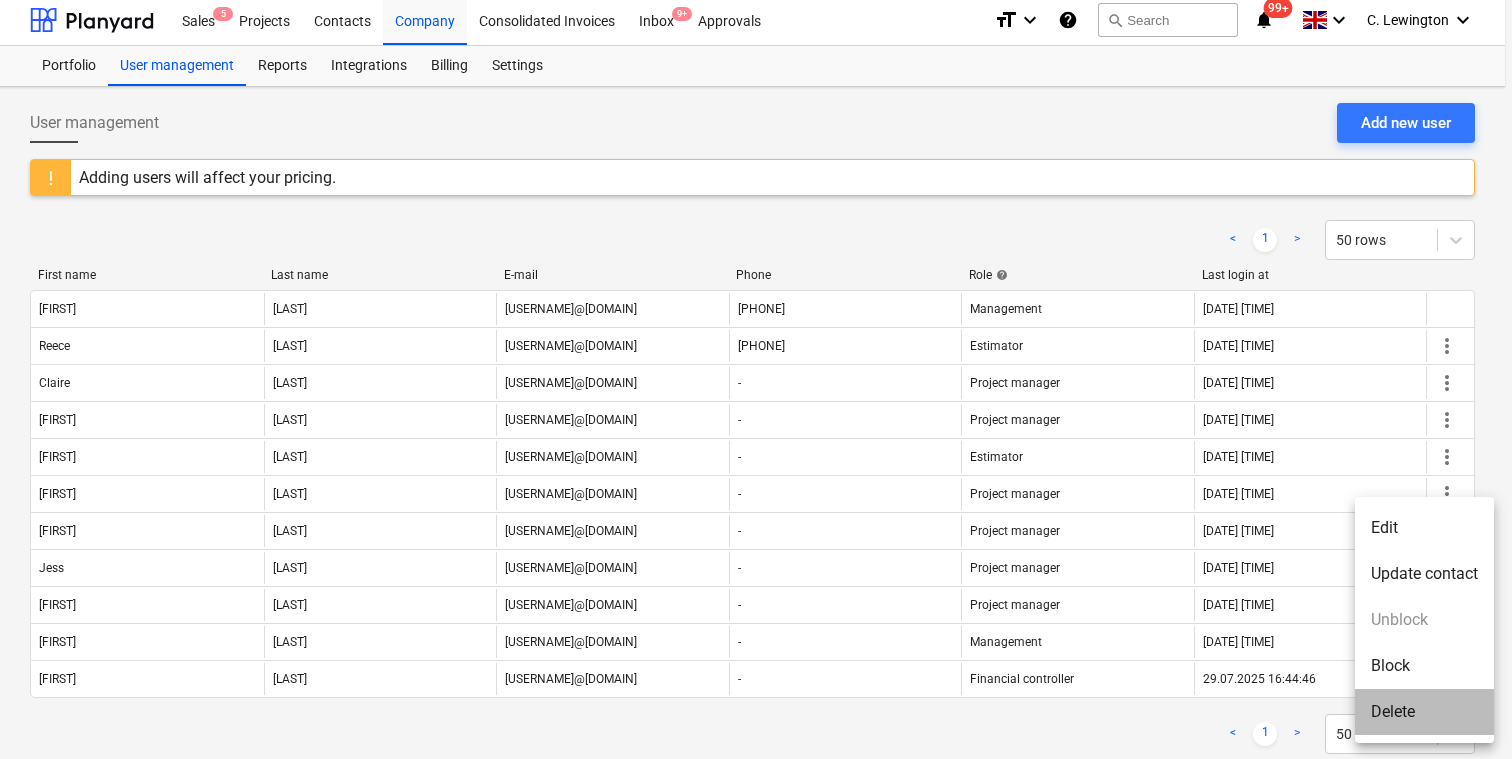 click on "Delete" at bounding box center (1424, 712) 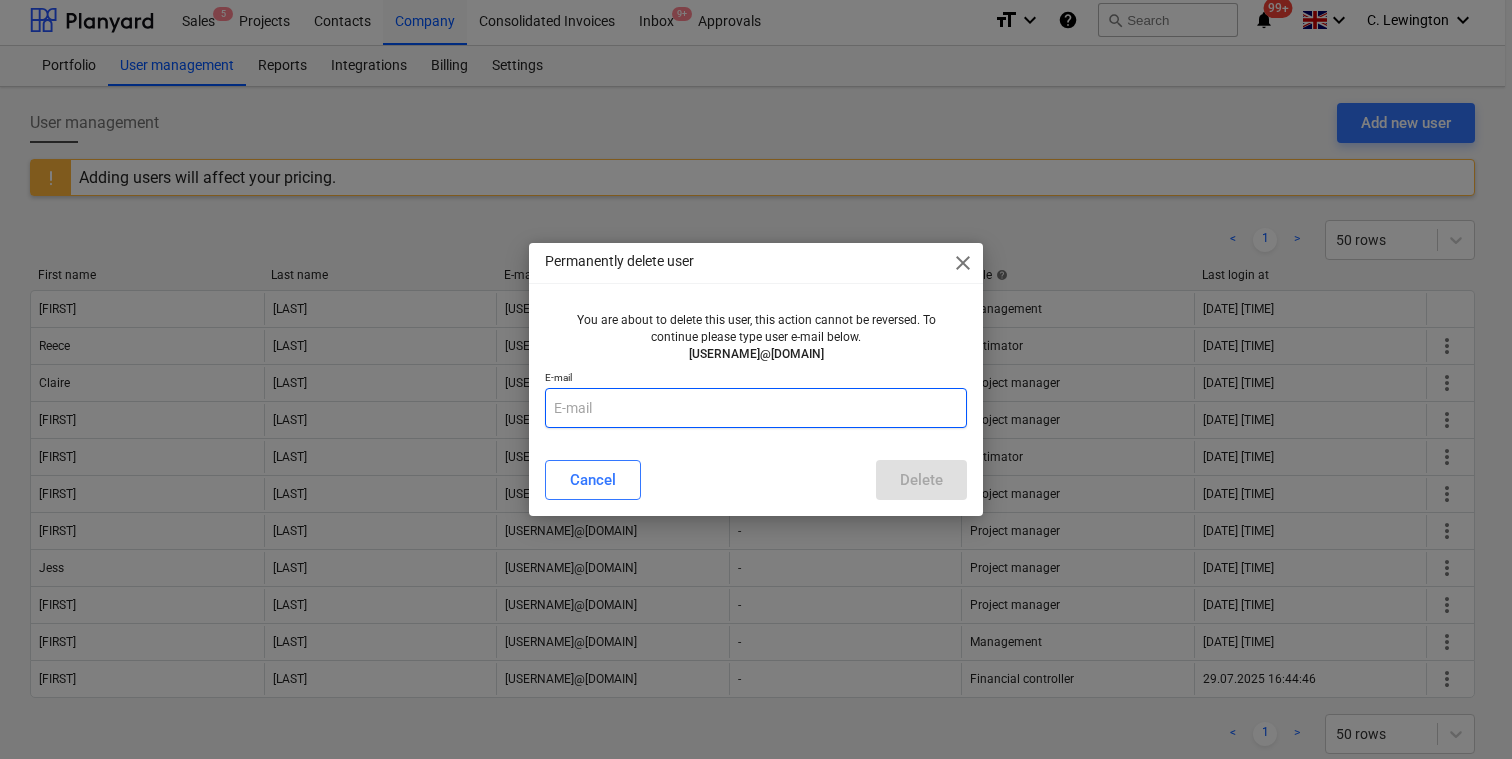 click at bounding box center (756, 408) 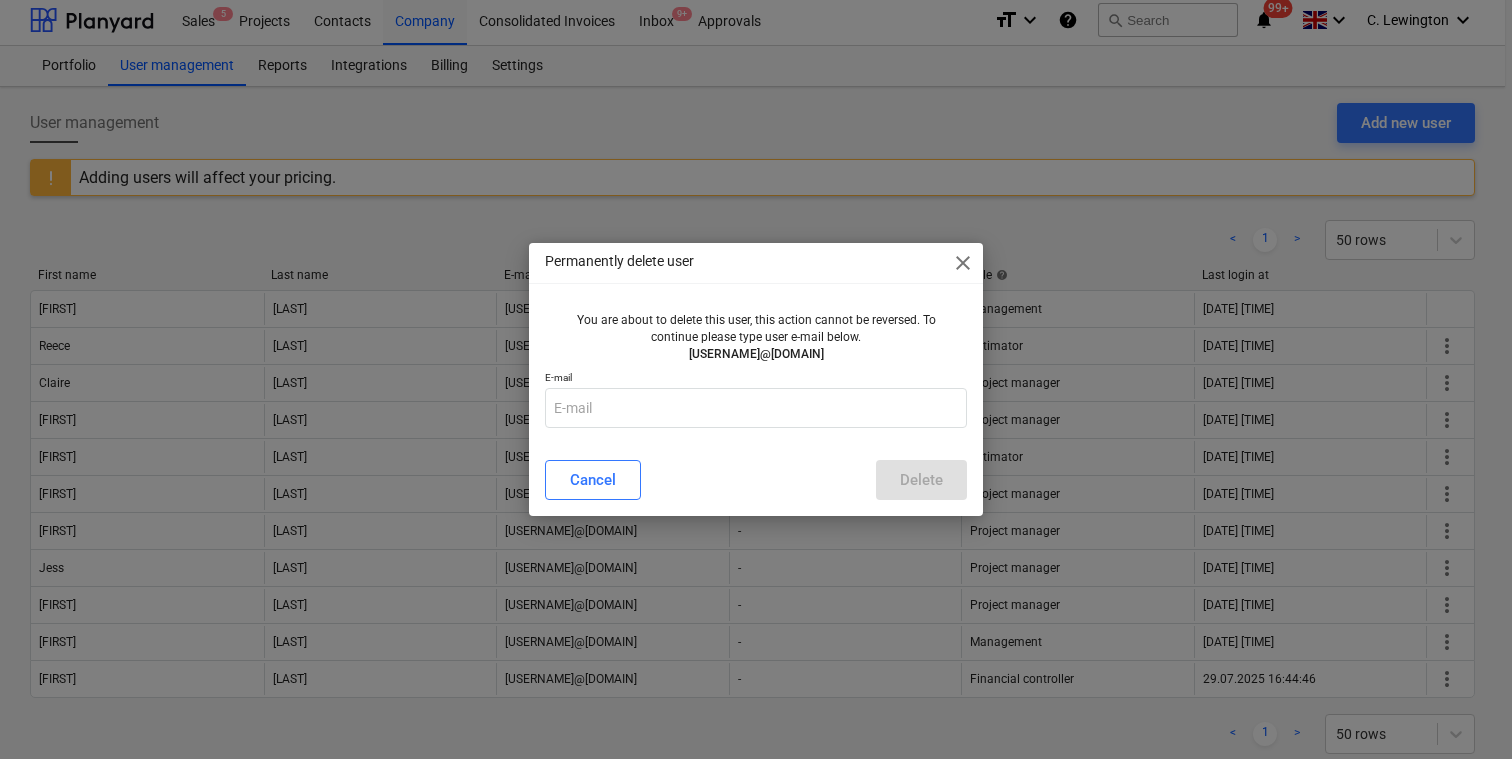 drag, startPoint x: 828, startPoint y: 353, endPoint x: 687, endPoint y: 353, distance: 141 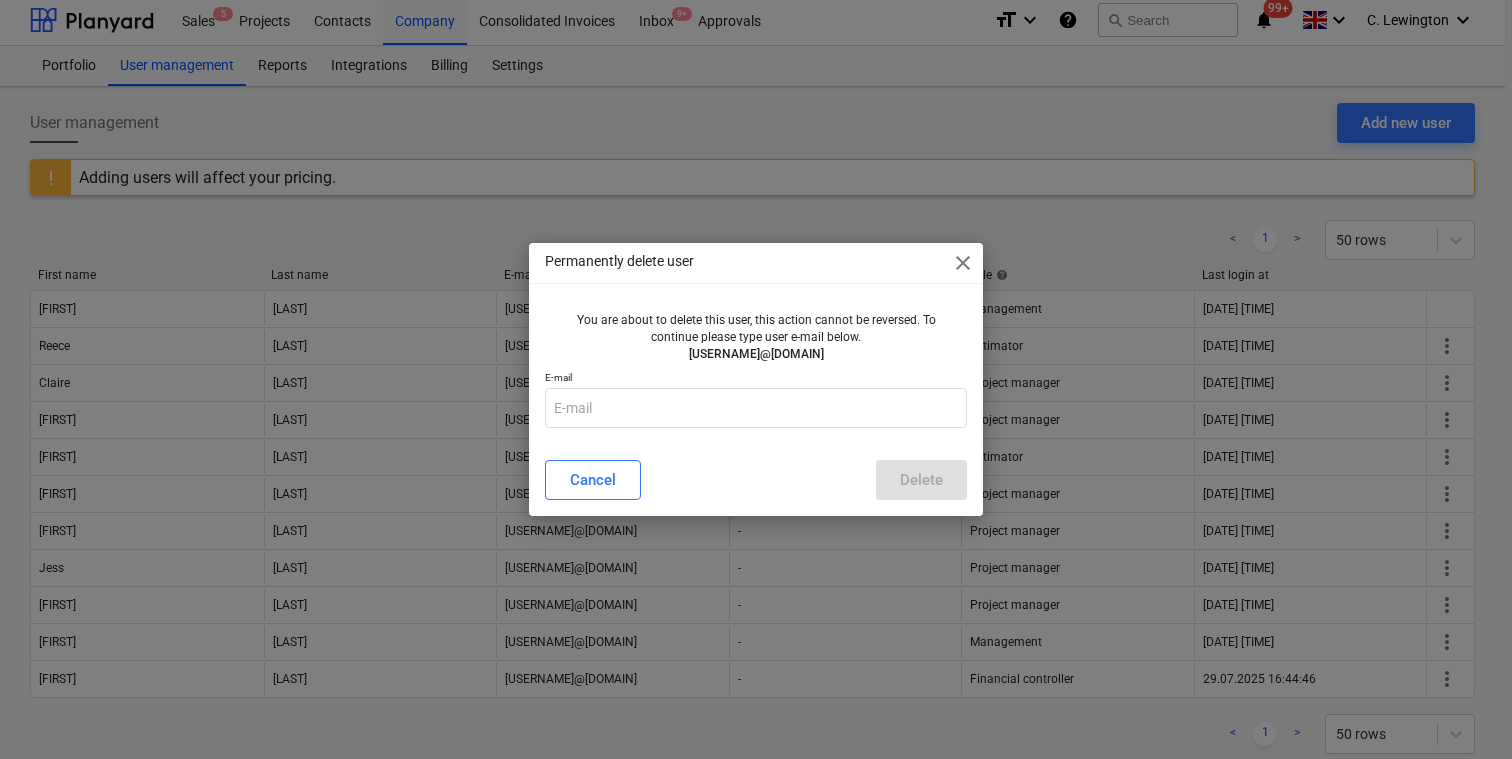 click on "[USERNAME]@[DOMAIN]" at bounding box center [756, 354] 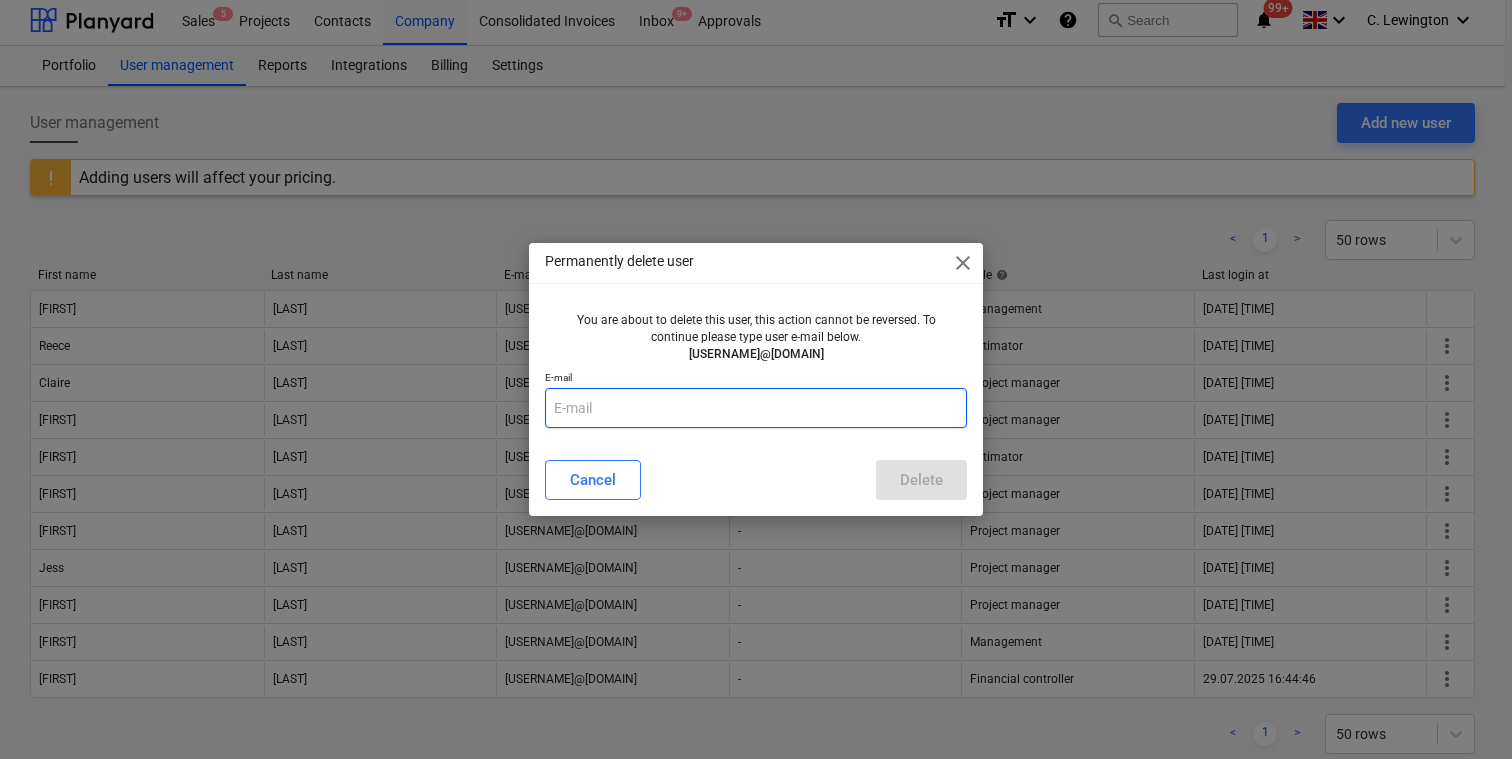 click at bounding box center [756, 408] 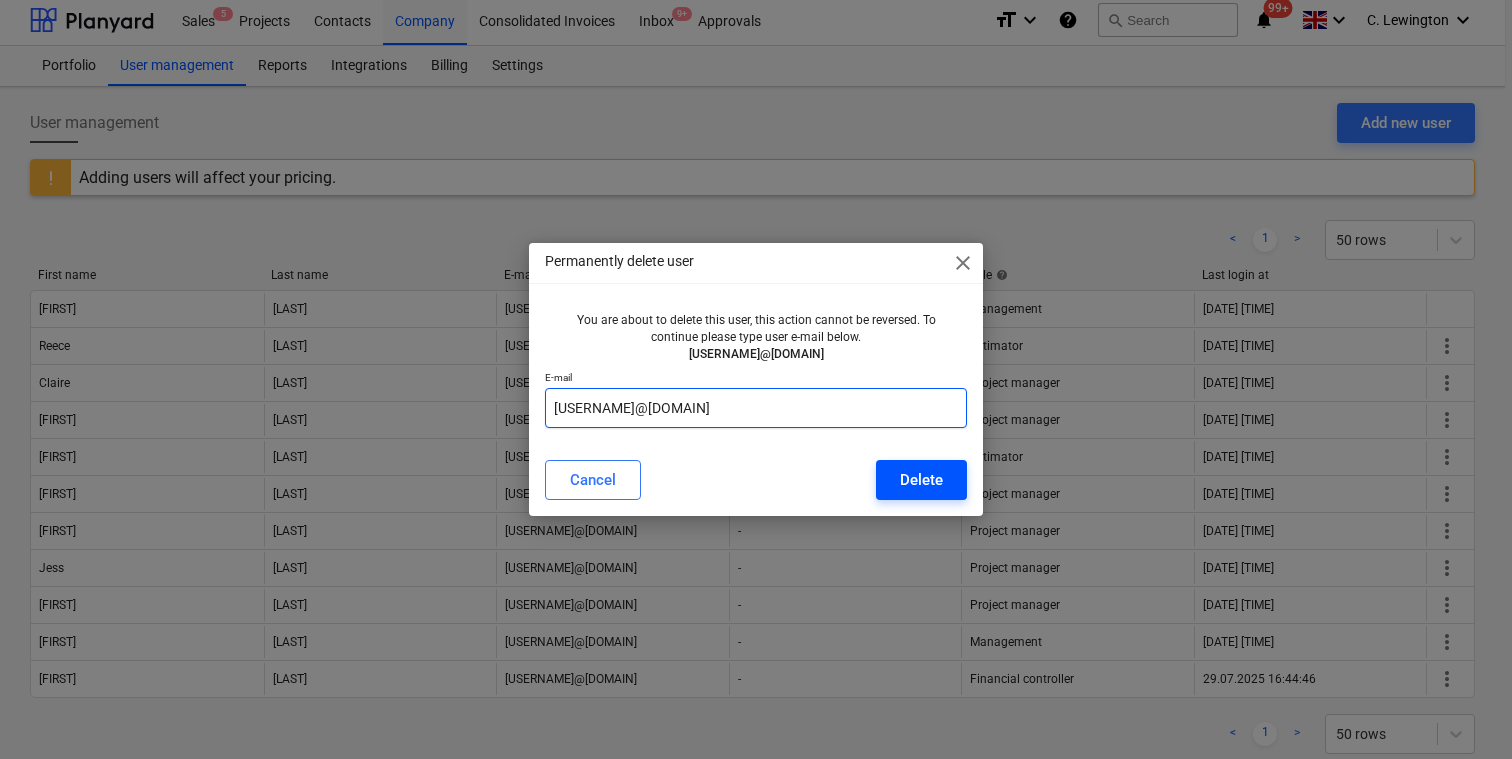 type on "[USERNAME]@[DOMAIN]" 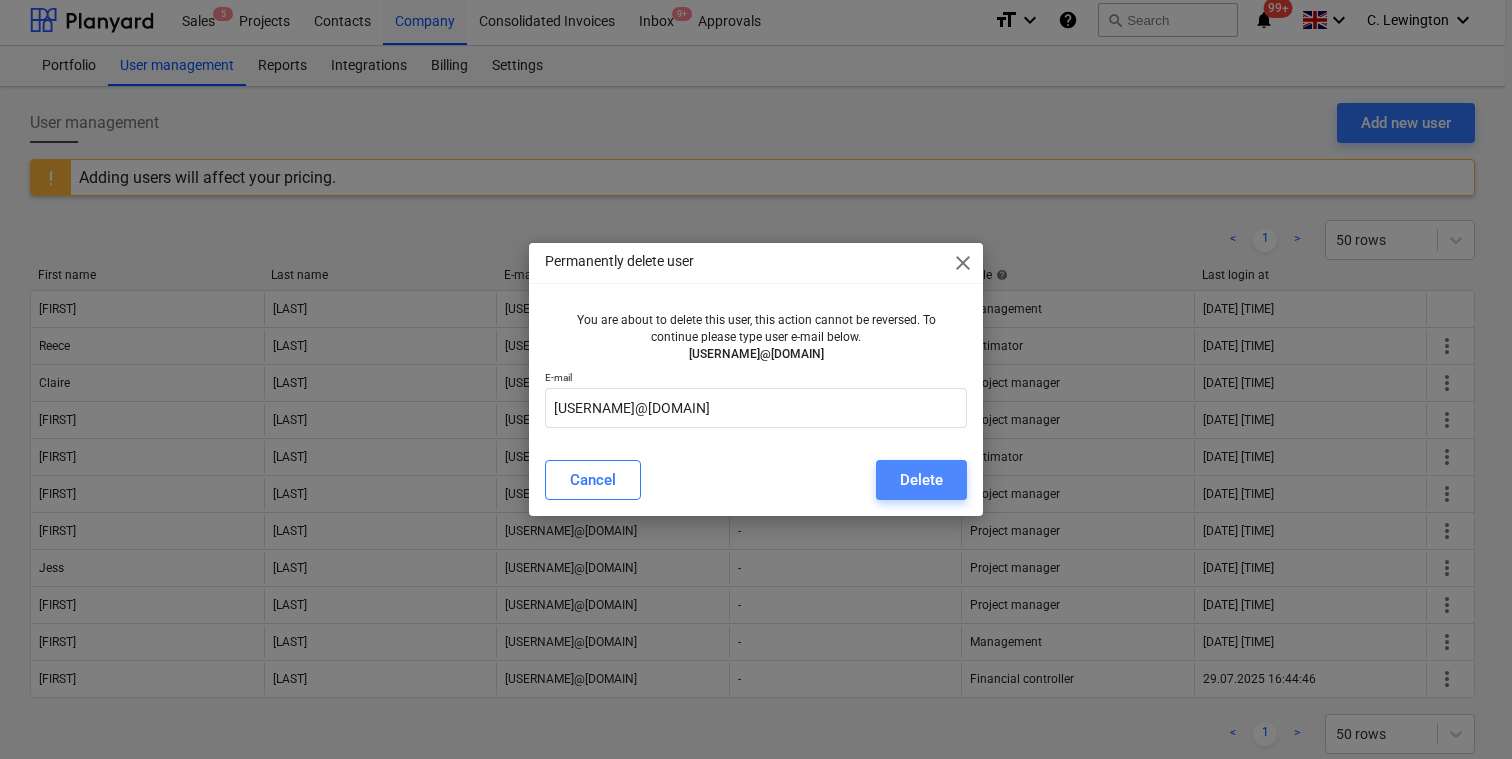 click on "Delete" at bounding box center (921, 480) 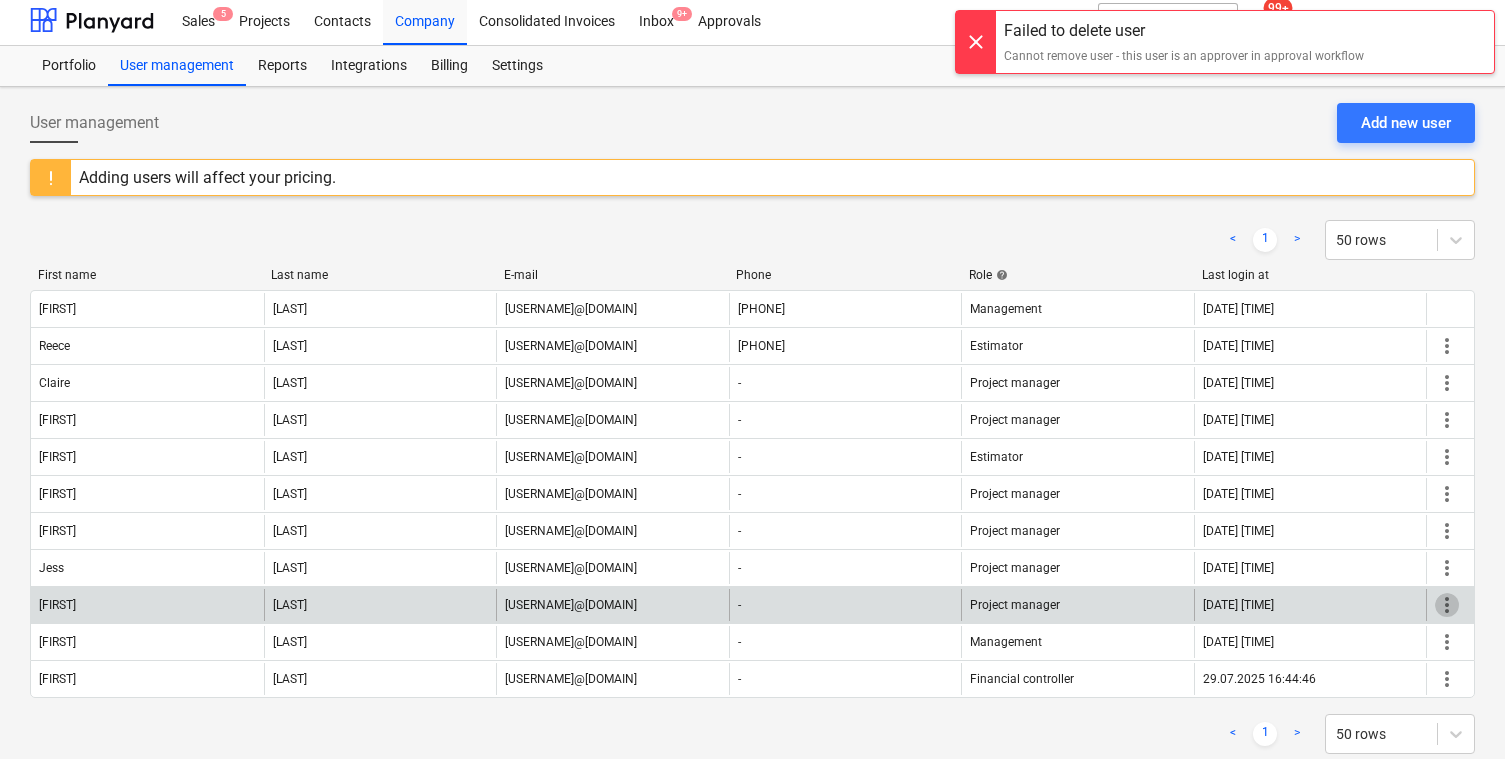 click on "more_vert" at bounding box center [1447, 605] 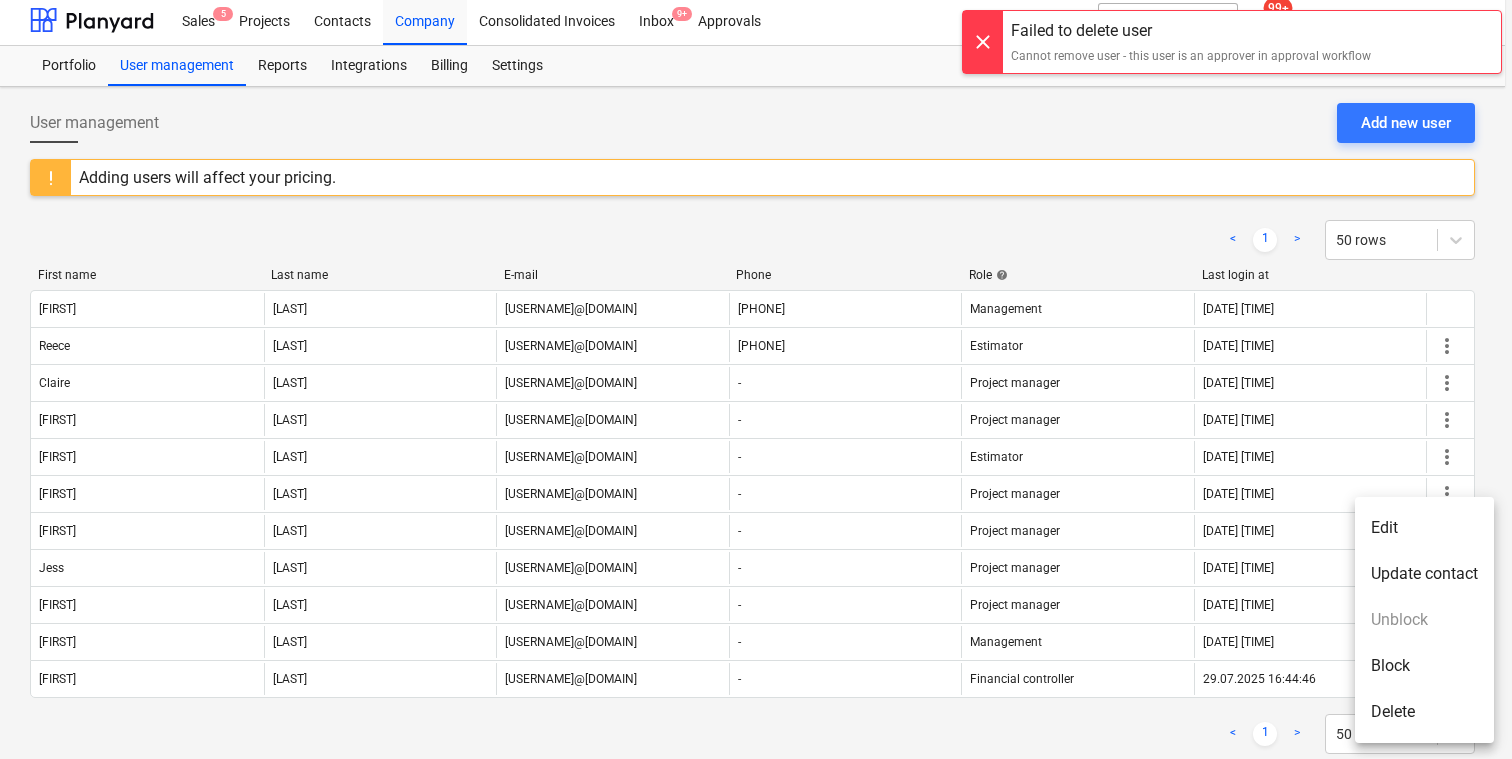 click at bounding box center [756, 379] 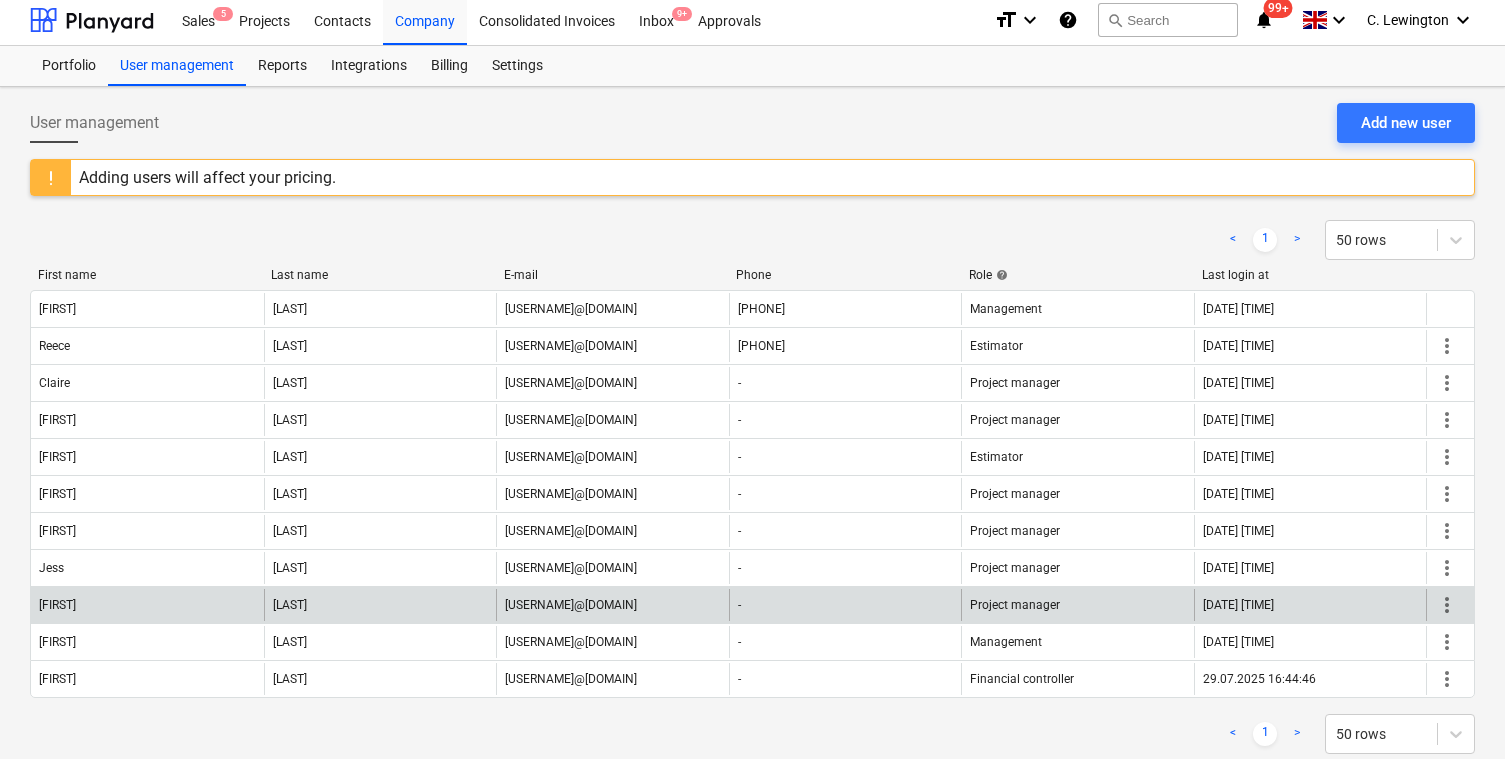 click on "more_vert" at bounding box center [1447, 605] 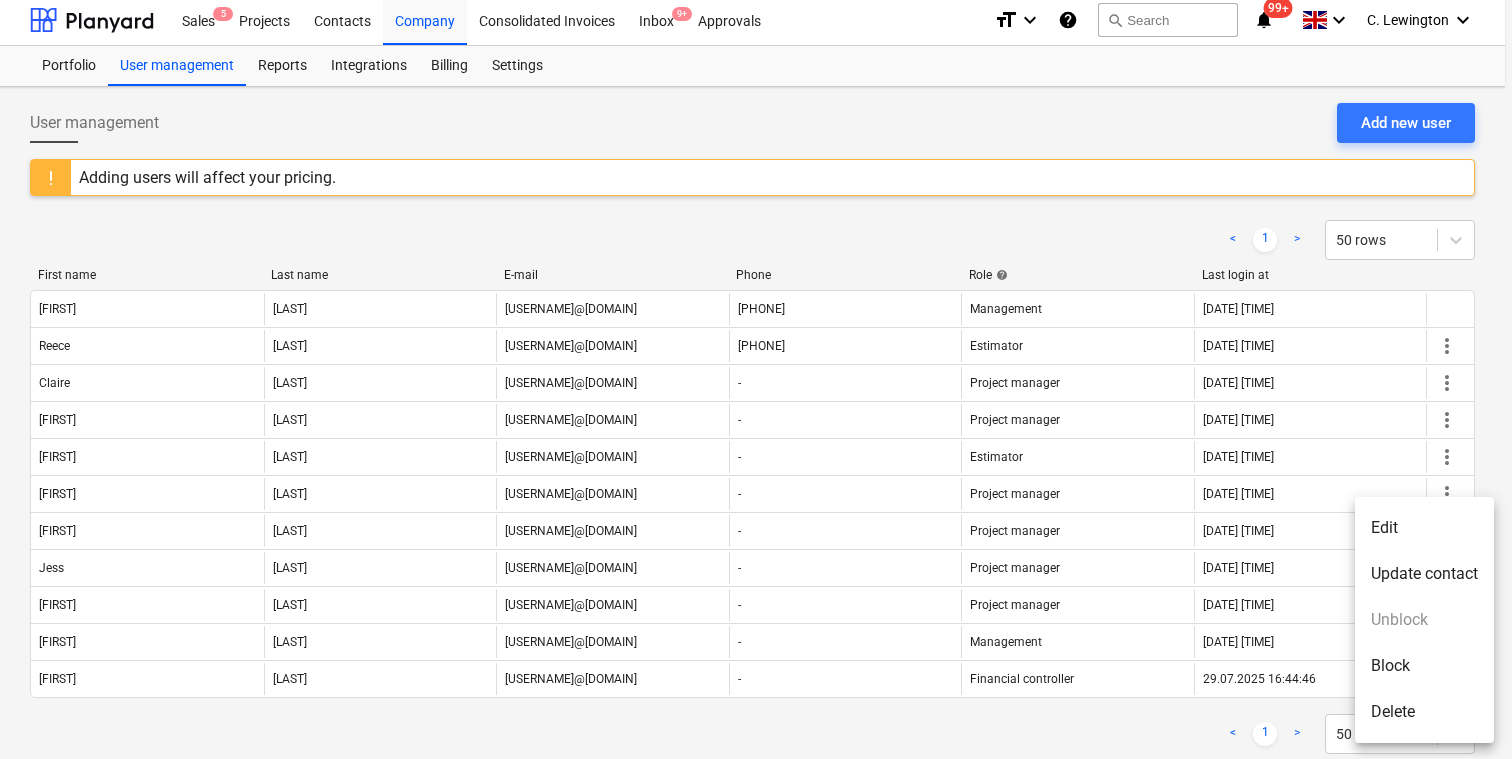 click at bounding box center (756, 379) 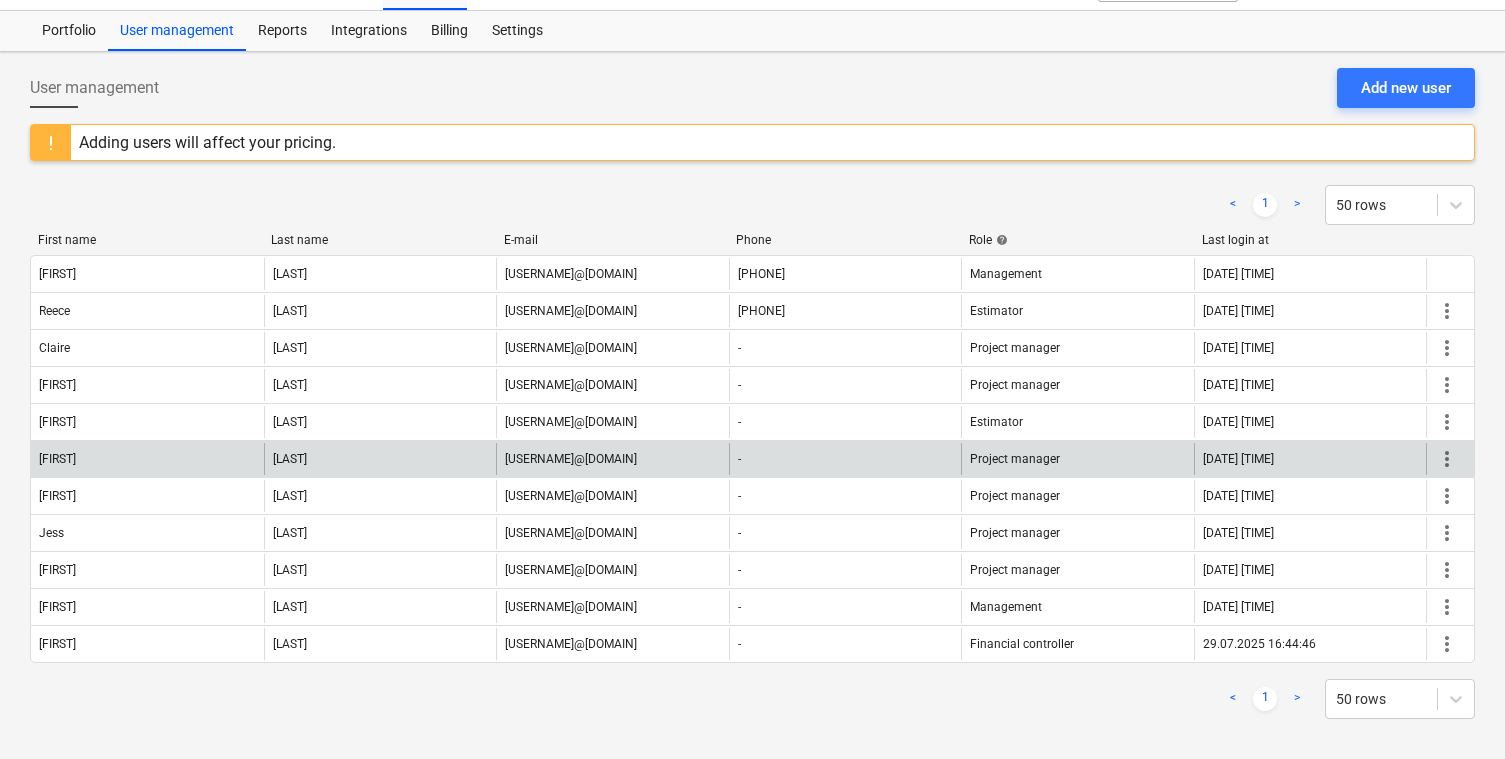 scroll, scrollTop: 0, scrollLeft: 0, axis: both 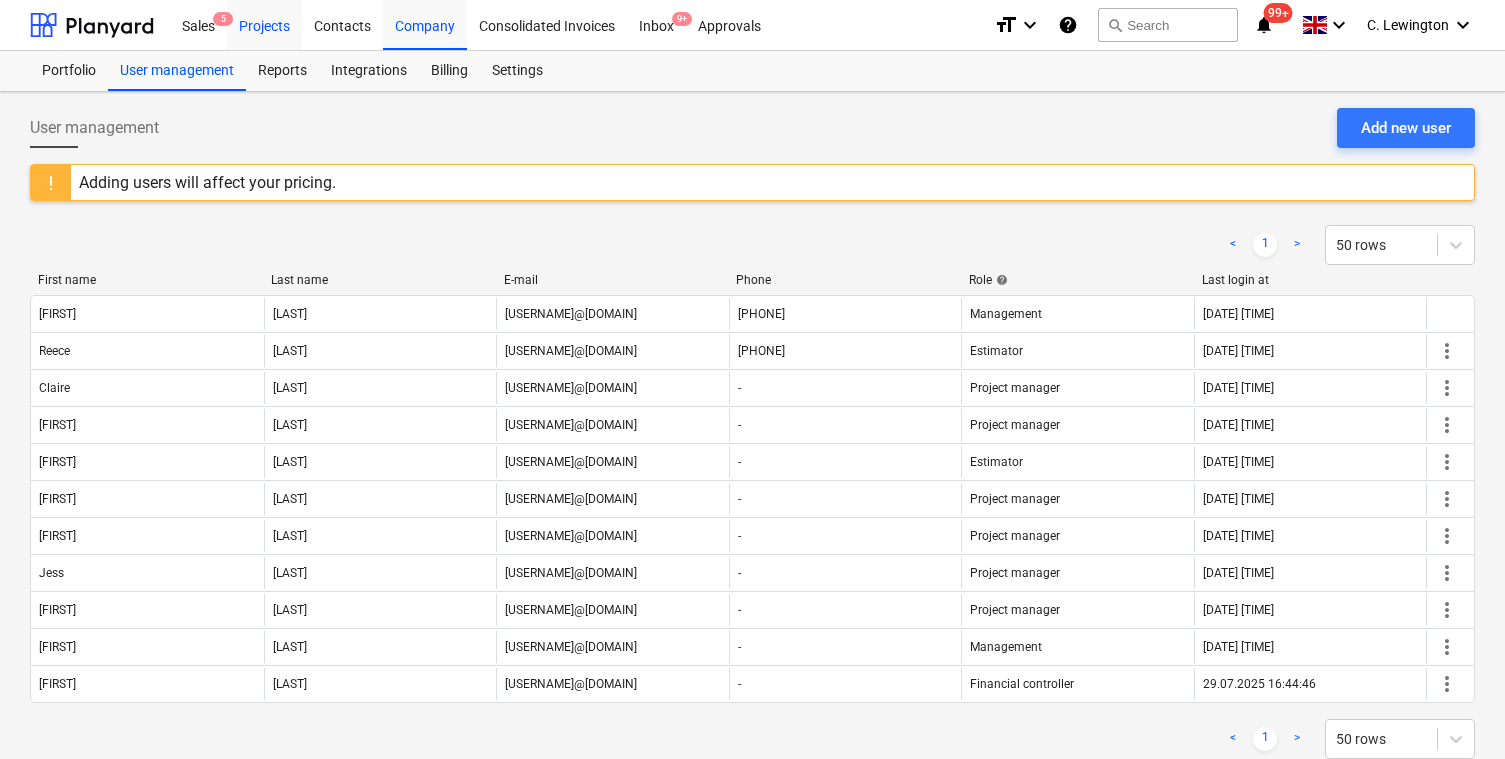 click on "Projects" at bounding box center [264, 24] 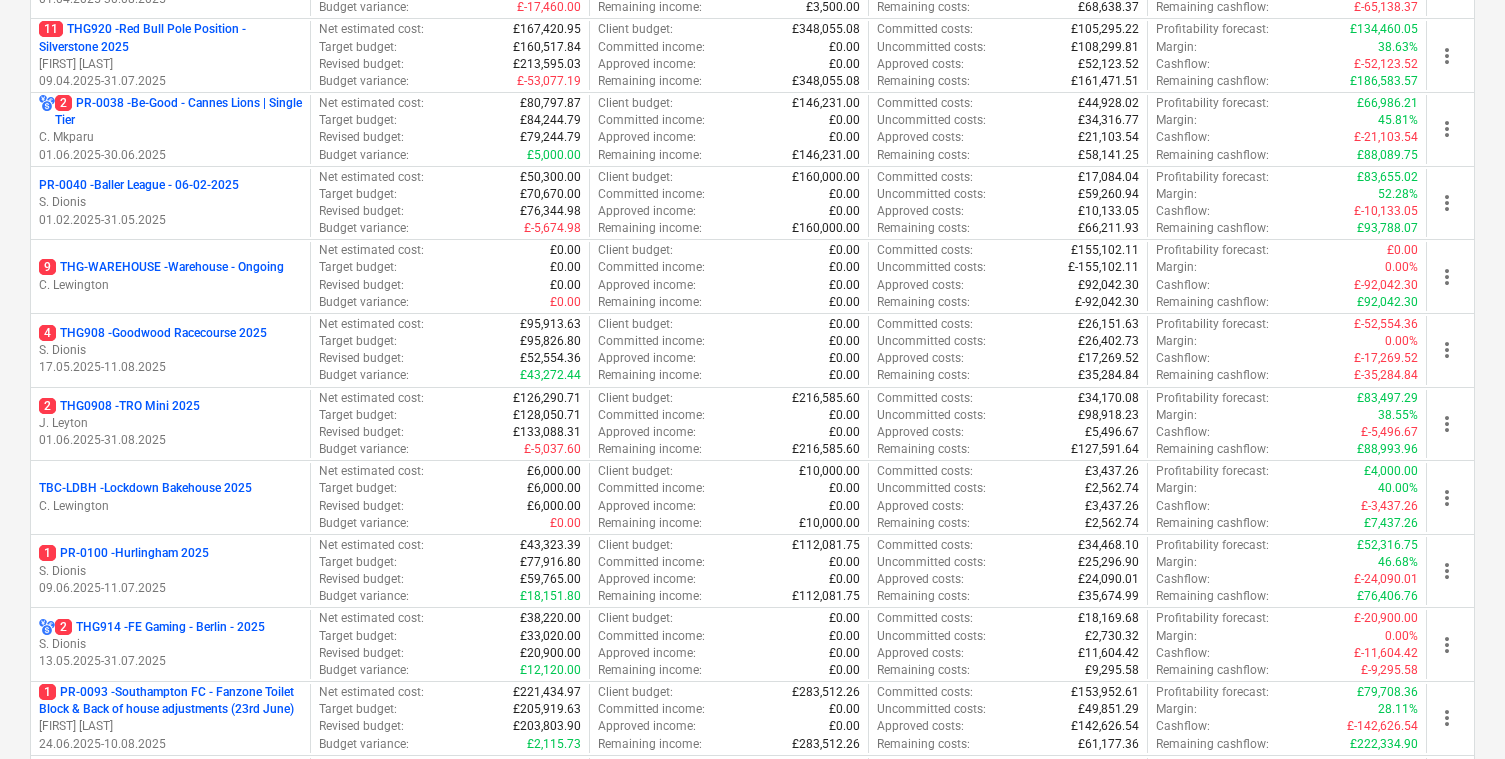 scroll, scrollTop: 578, scrollLeft: 0, axis: vertical 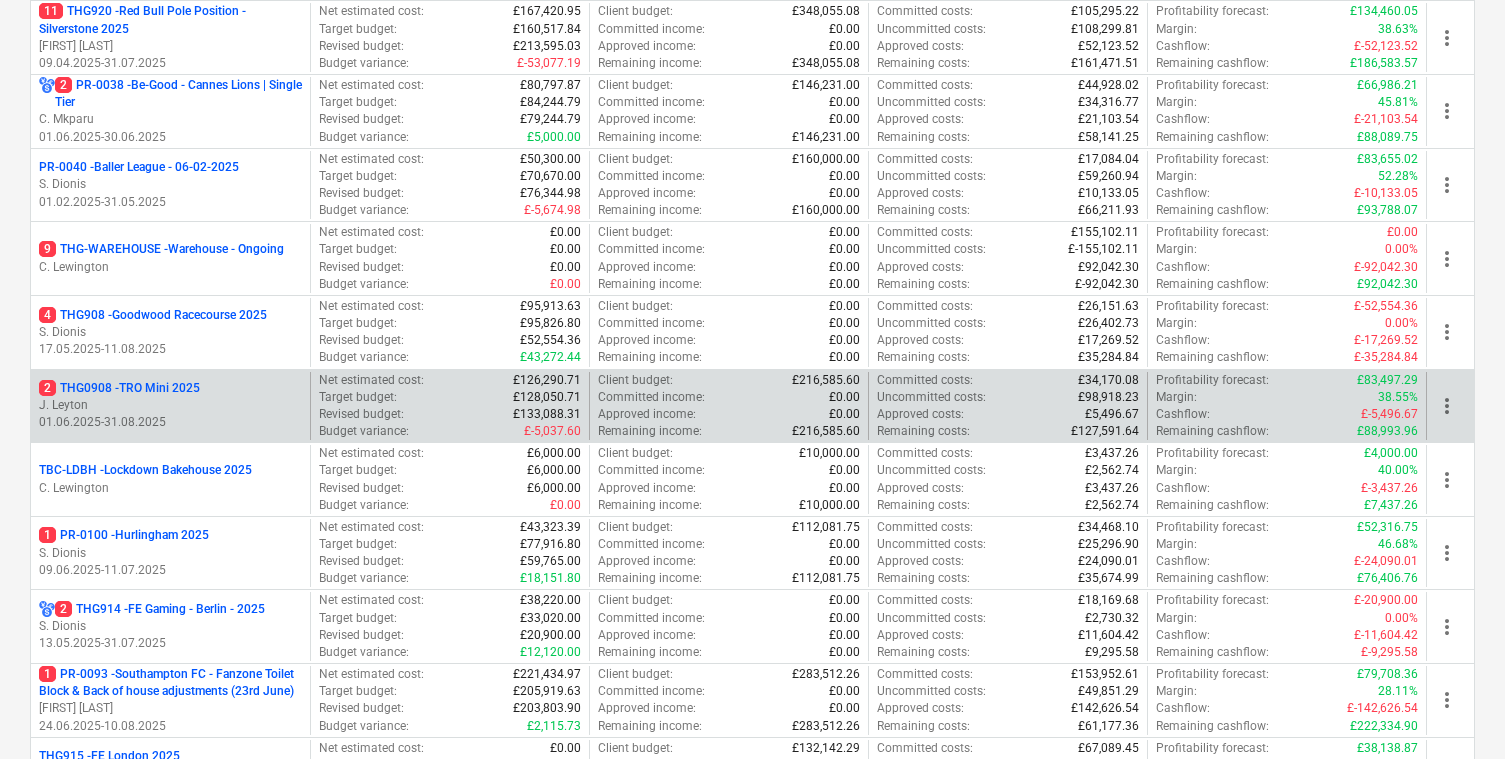 click on "2  THG0908 -  TRO Mini 2025" at bounding box center (119, 388) 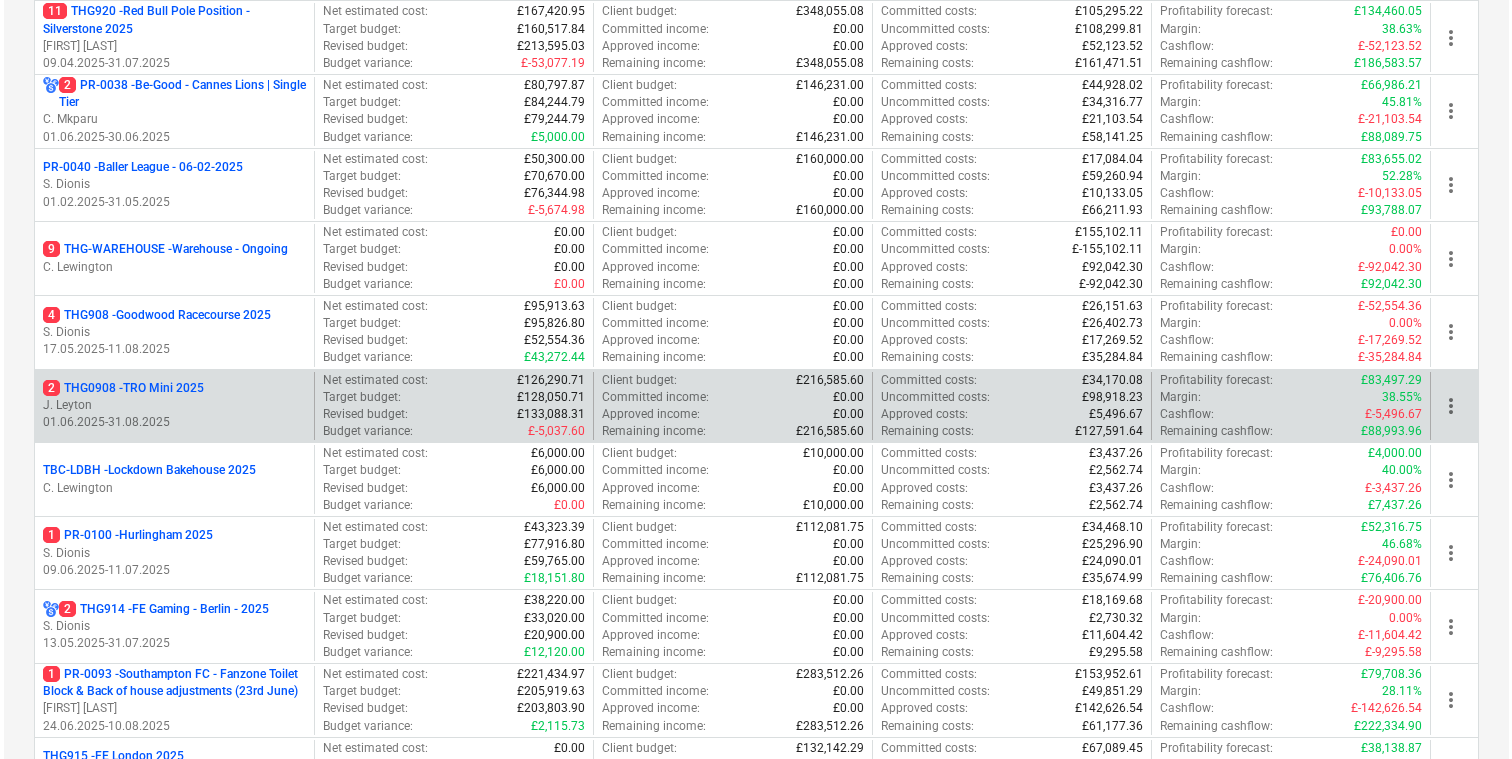 scroll, scrollTop: 0, scrollLeft: 0, axis: both 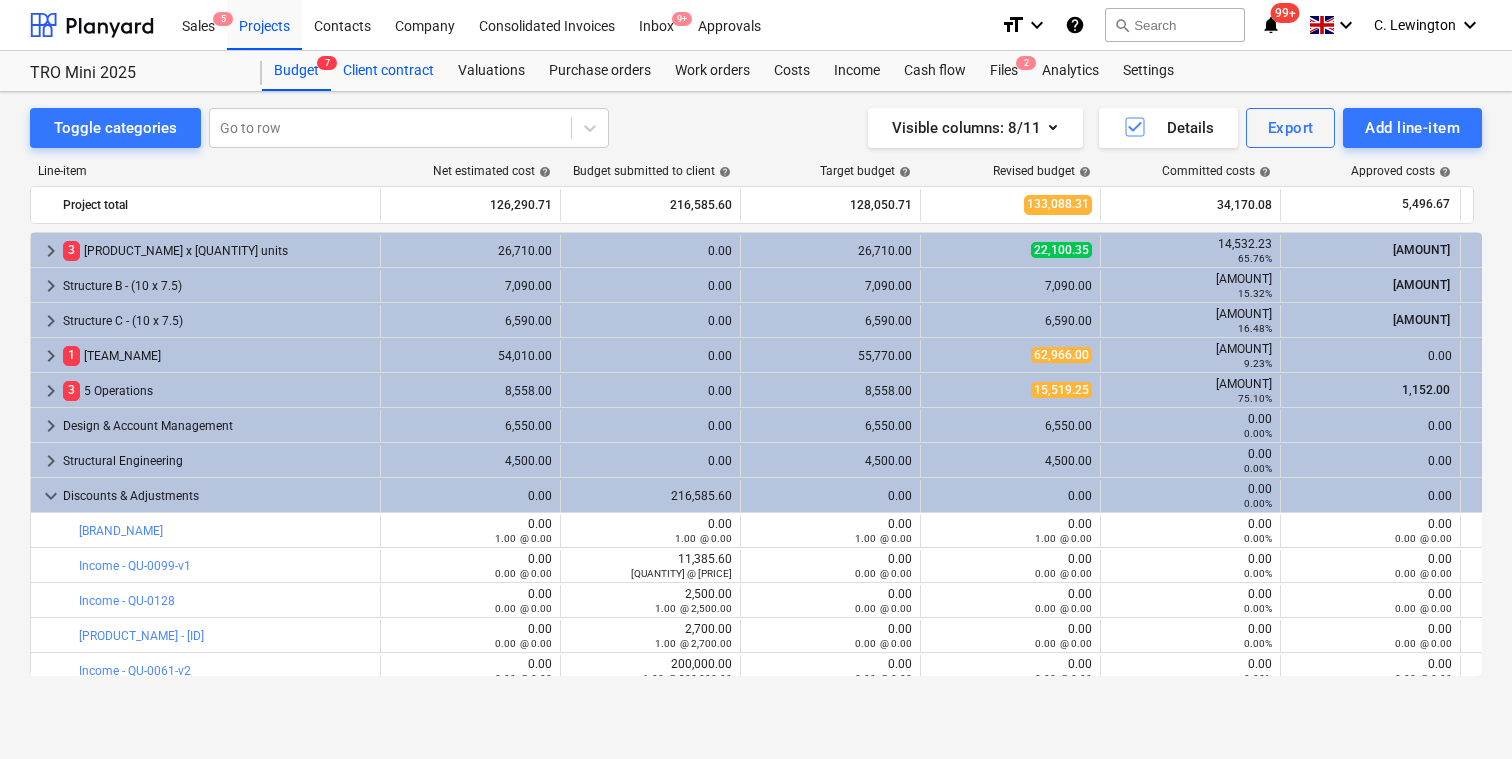 click on "Client contract" at bounding box center [388, 71] 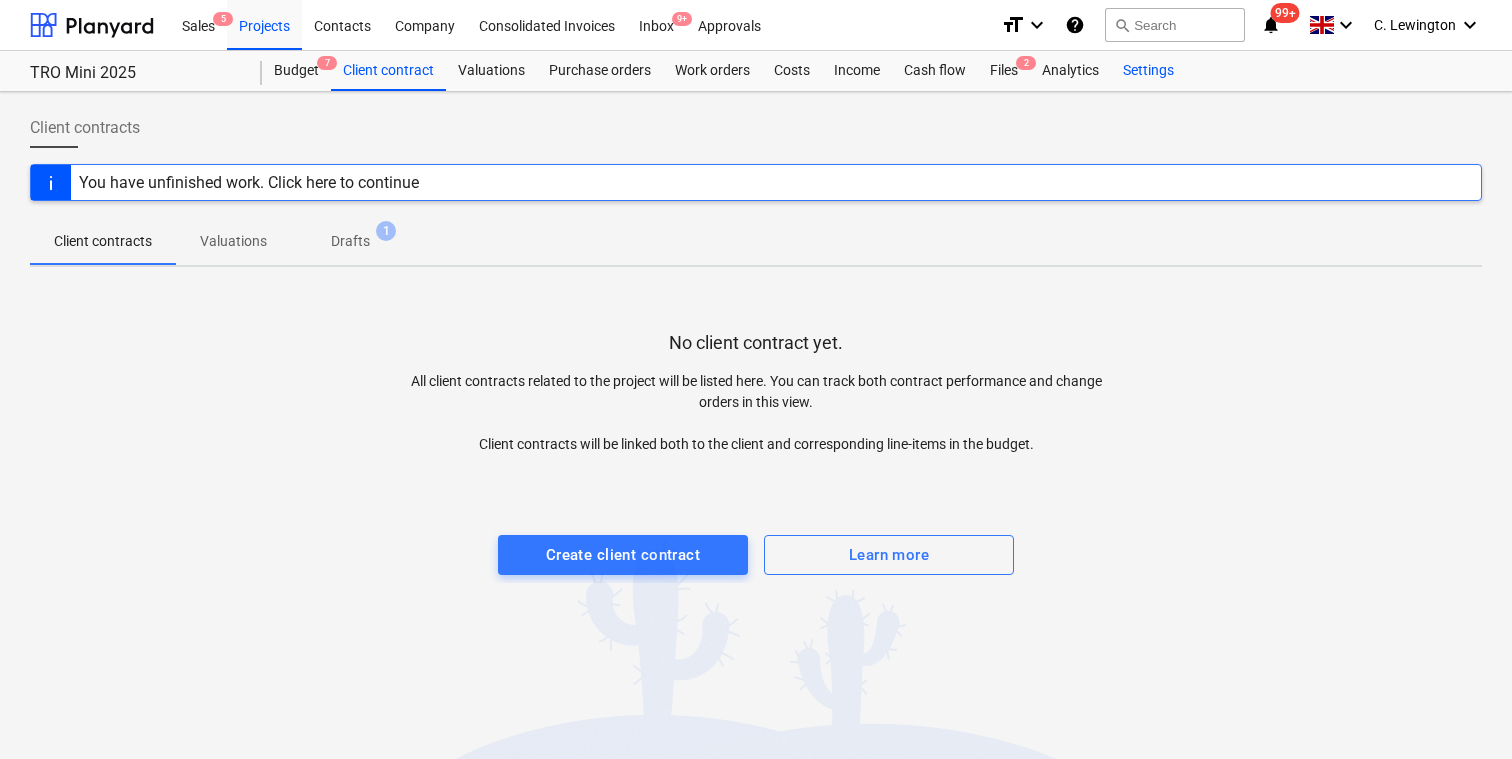 click on "Settings" at bounding box center (1148, 71) 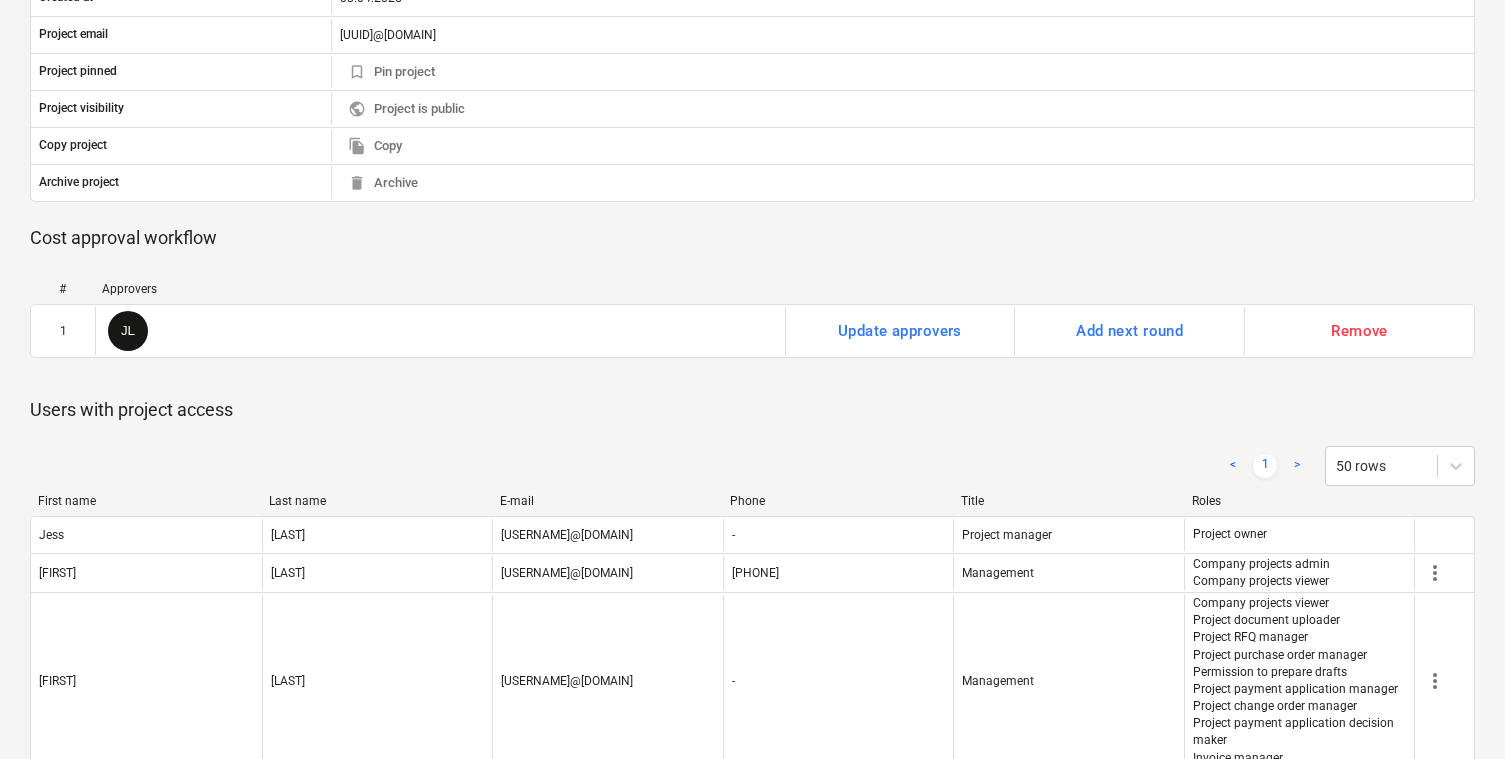 scroll, scrollTop: 771, scrollLeft: 0, axis: vertical 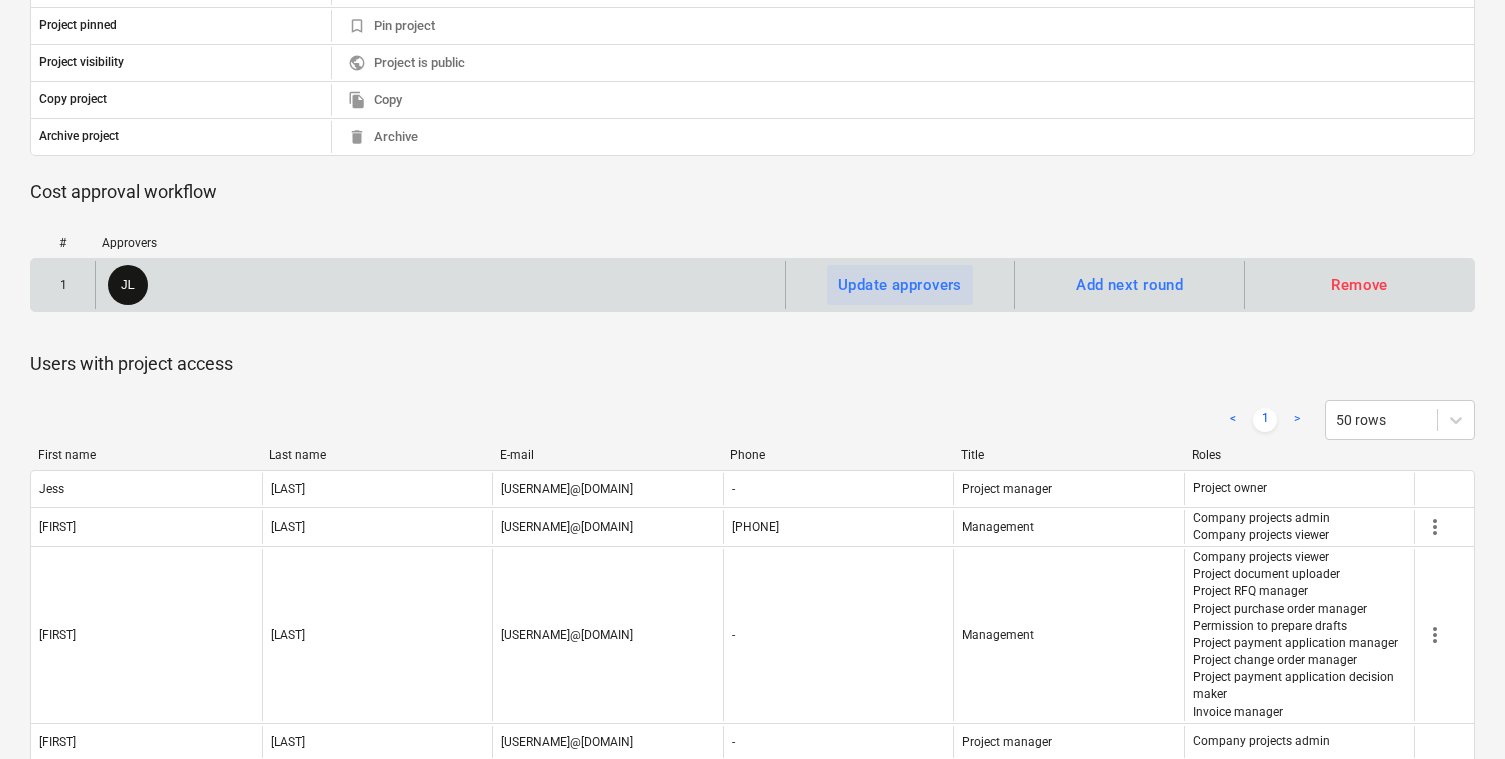 click on "Update approvers" at bounding box center (900, 285) 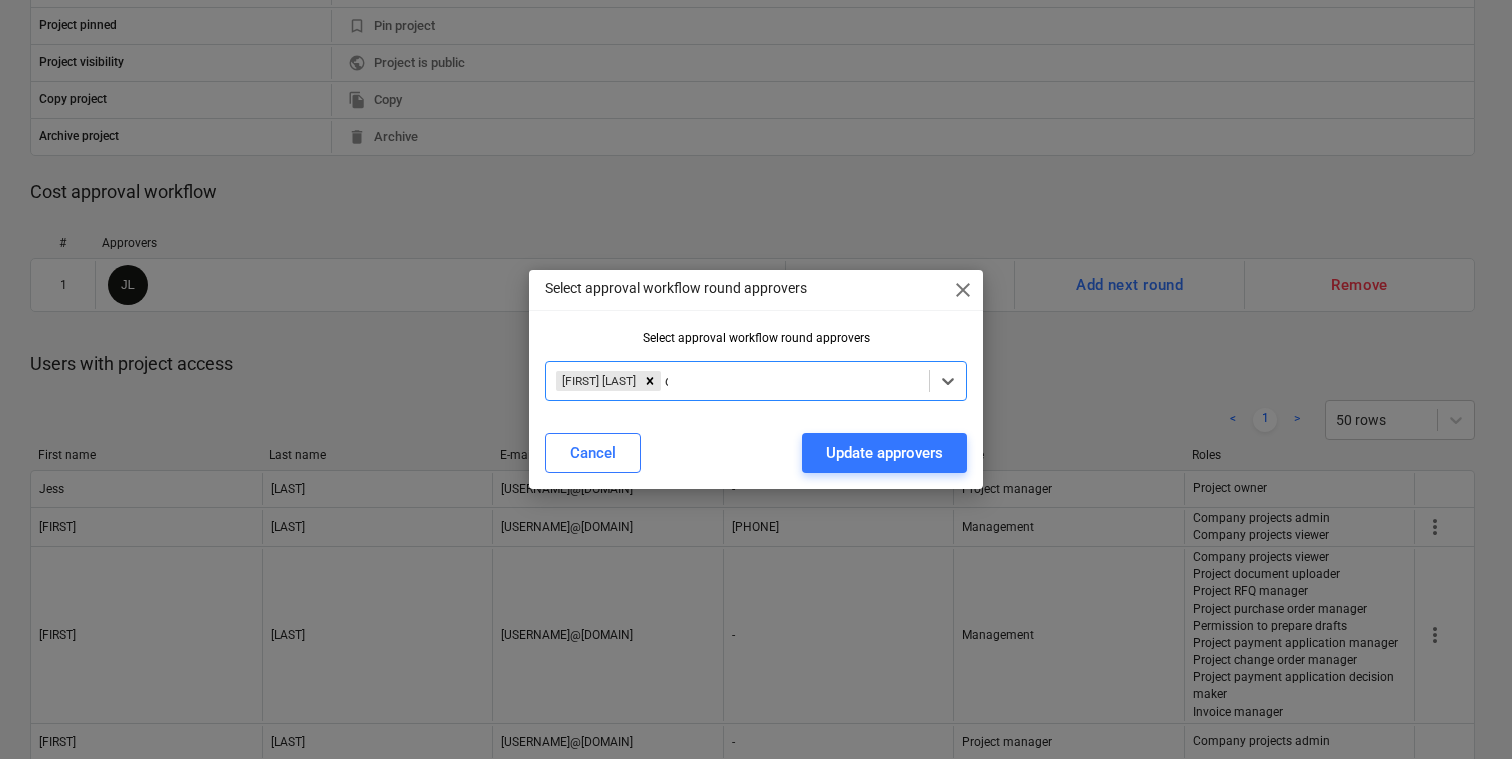 type on "ca" 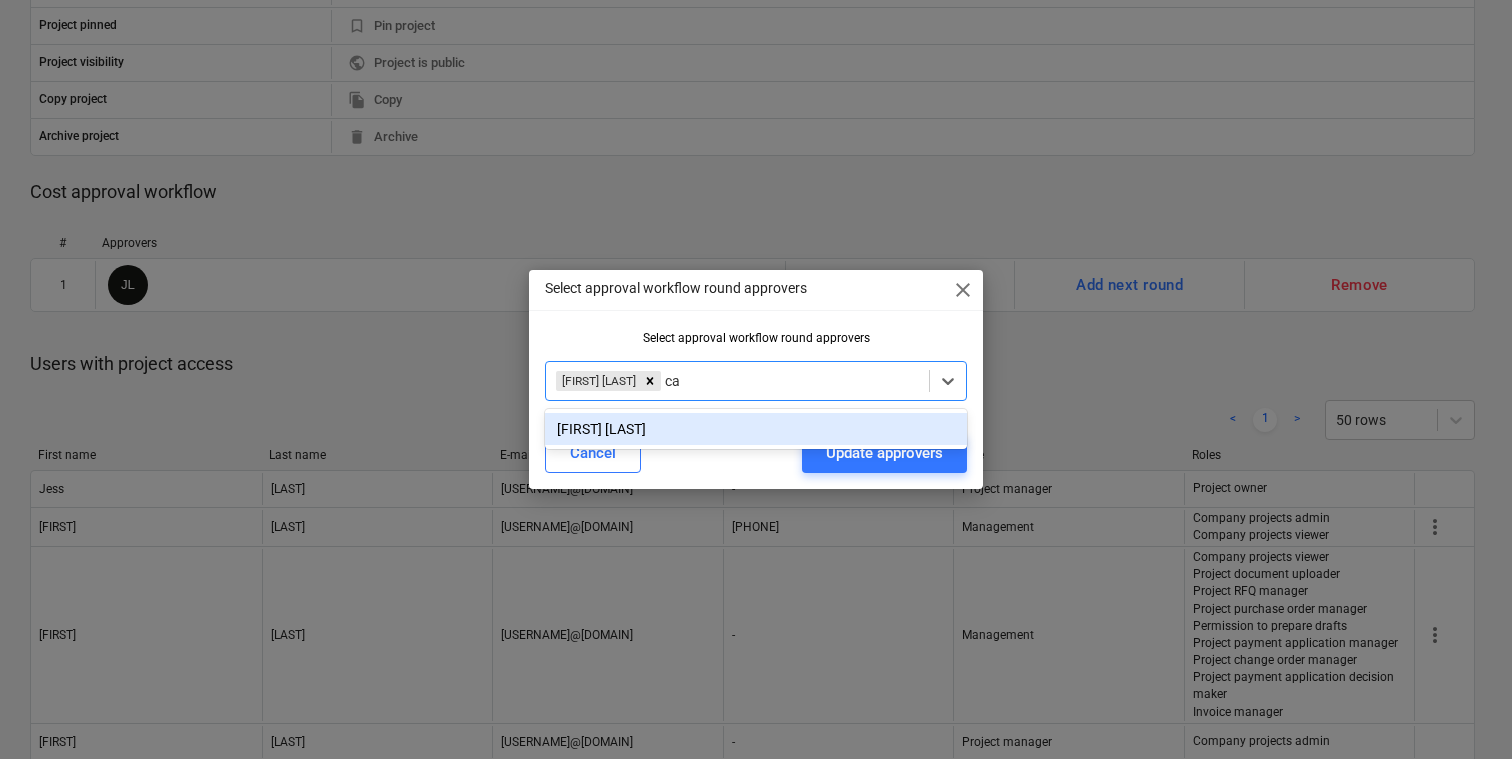 click on "[FIRST] [LAST]" at bounding box center (756, 429) 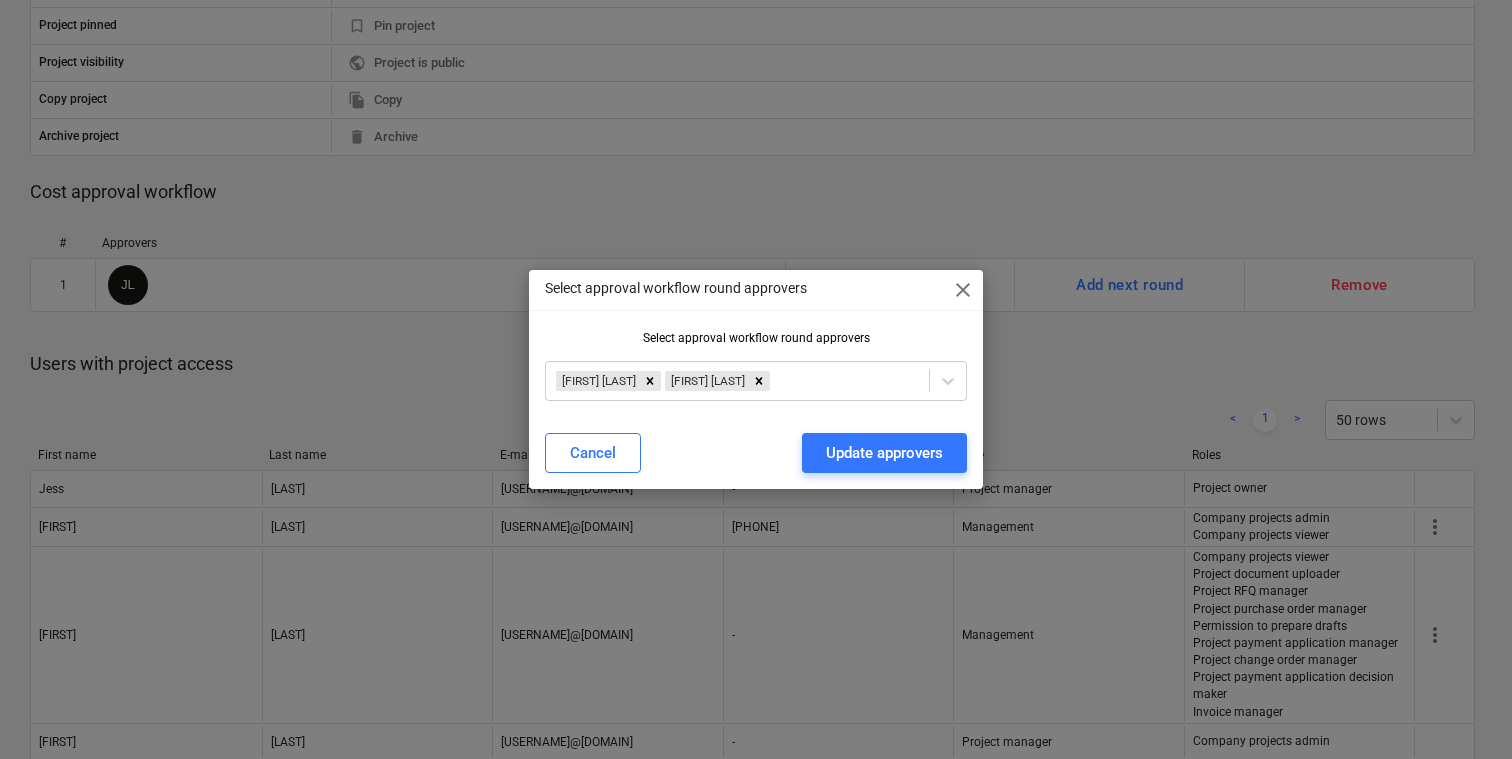 click on "Select approval workflow round approvers close Select approval workflow round approvers [FIRST] [LAST] [FIRST] [LAST] Cancel Update approvers" at bounding box center [756, 379] 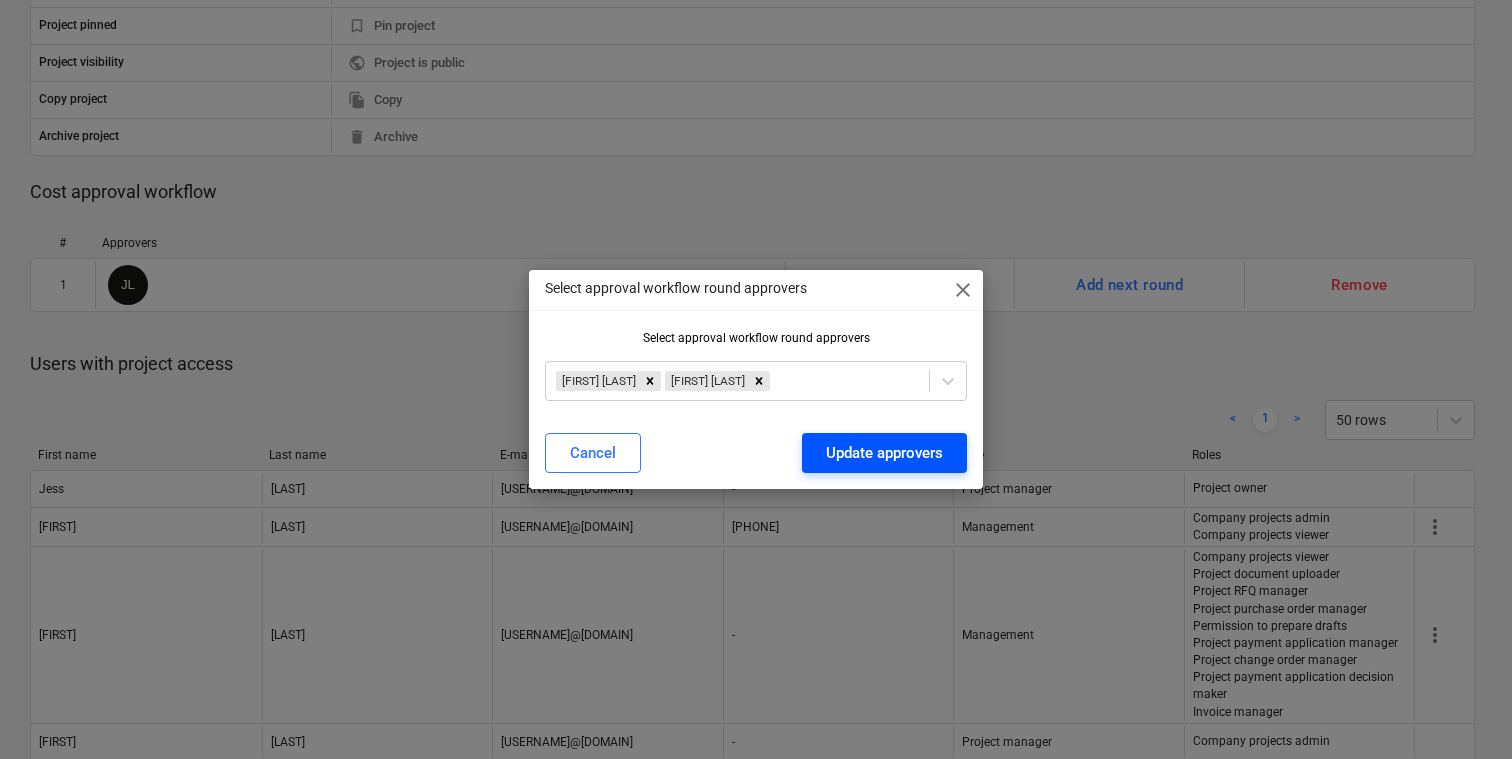 click on "Update approvers" at bounding box center [884, 453] 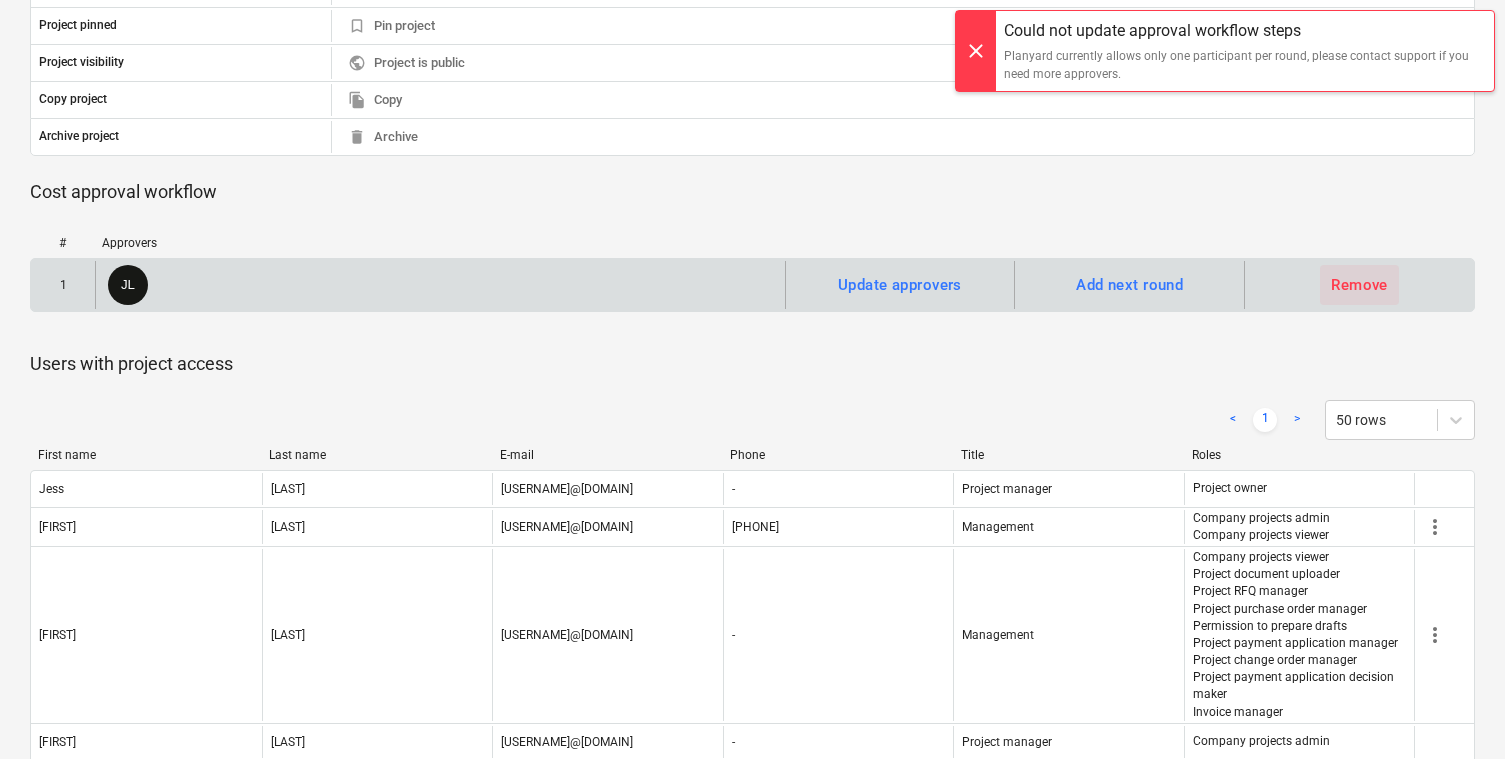 click on "Remove" at bounding box center (1359, 285) 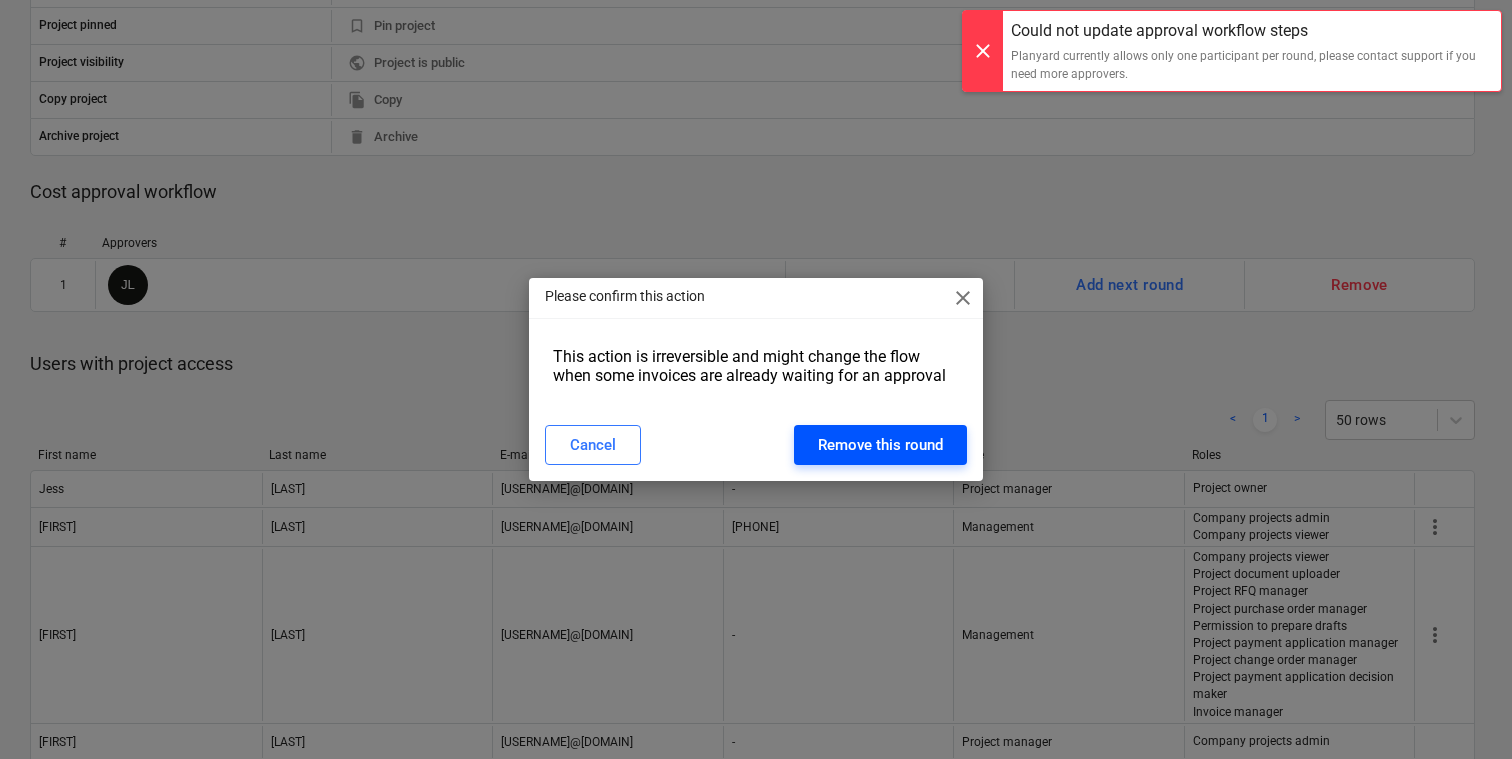 click on "Remove this round" at bounding box center [880, 445] 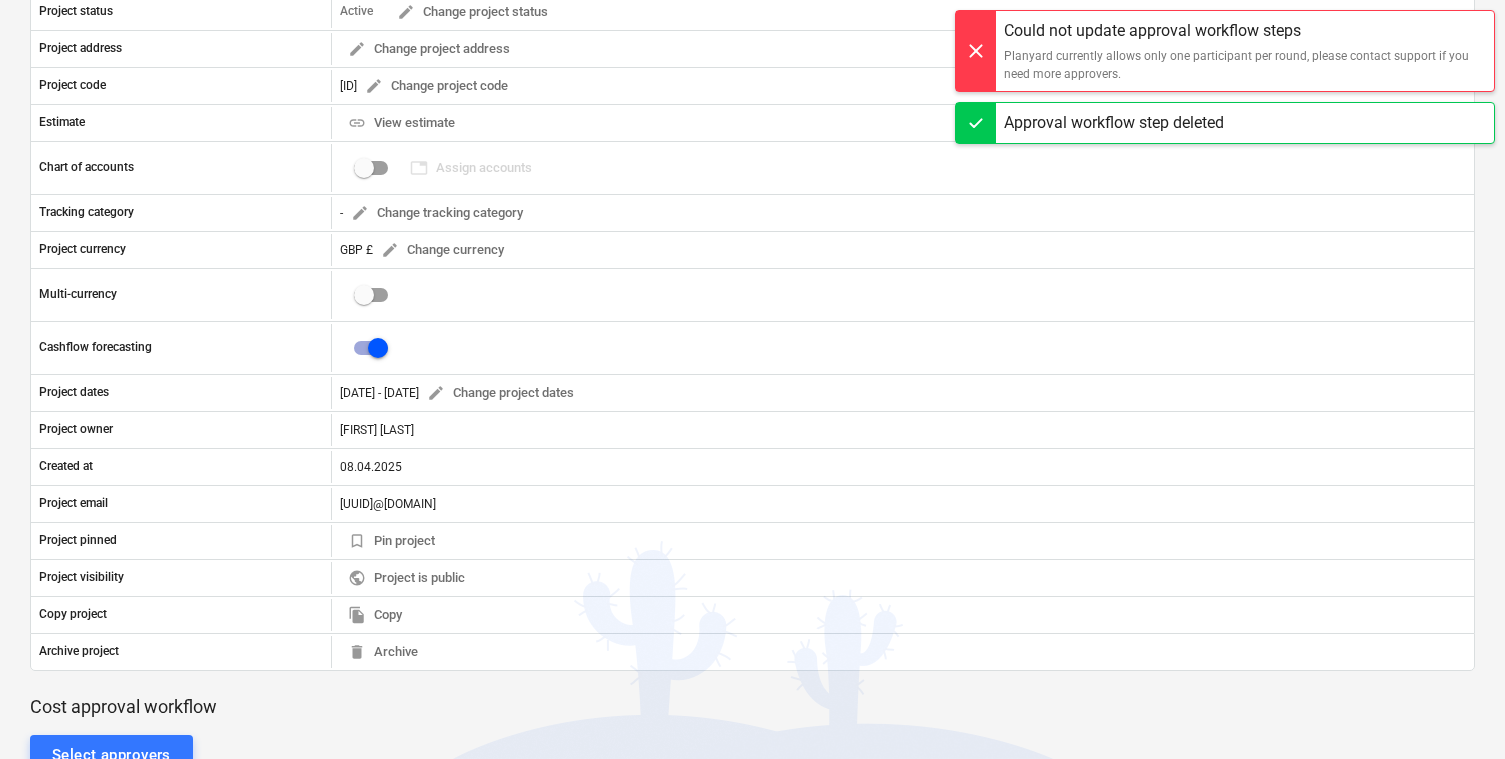 scroll, scrollTop: 0, scrollLeft: 0, axis: both 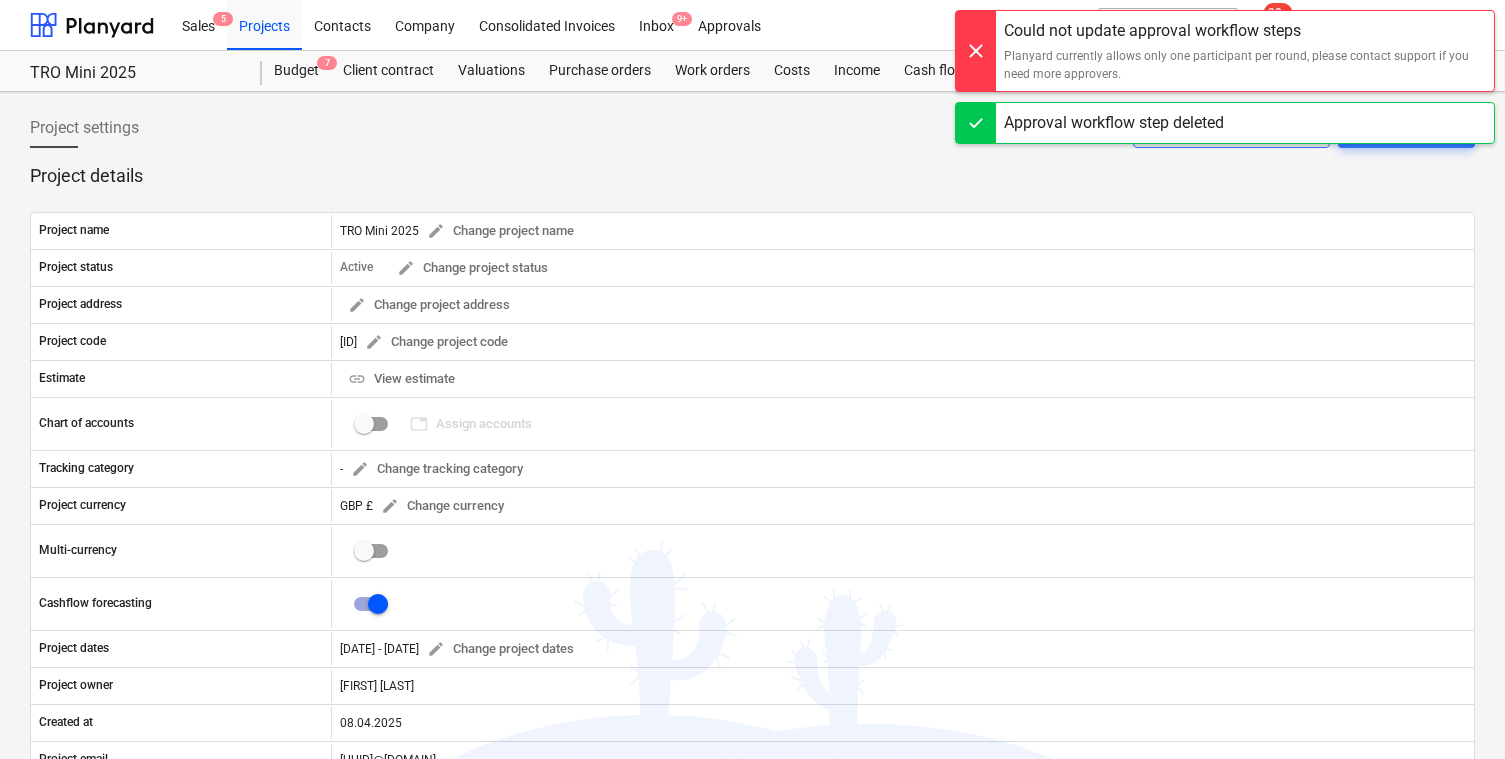 click on "Change project owner" at bounding box center [1231, 128] 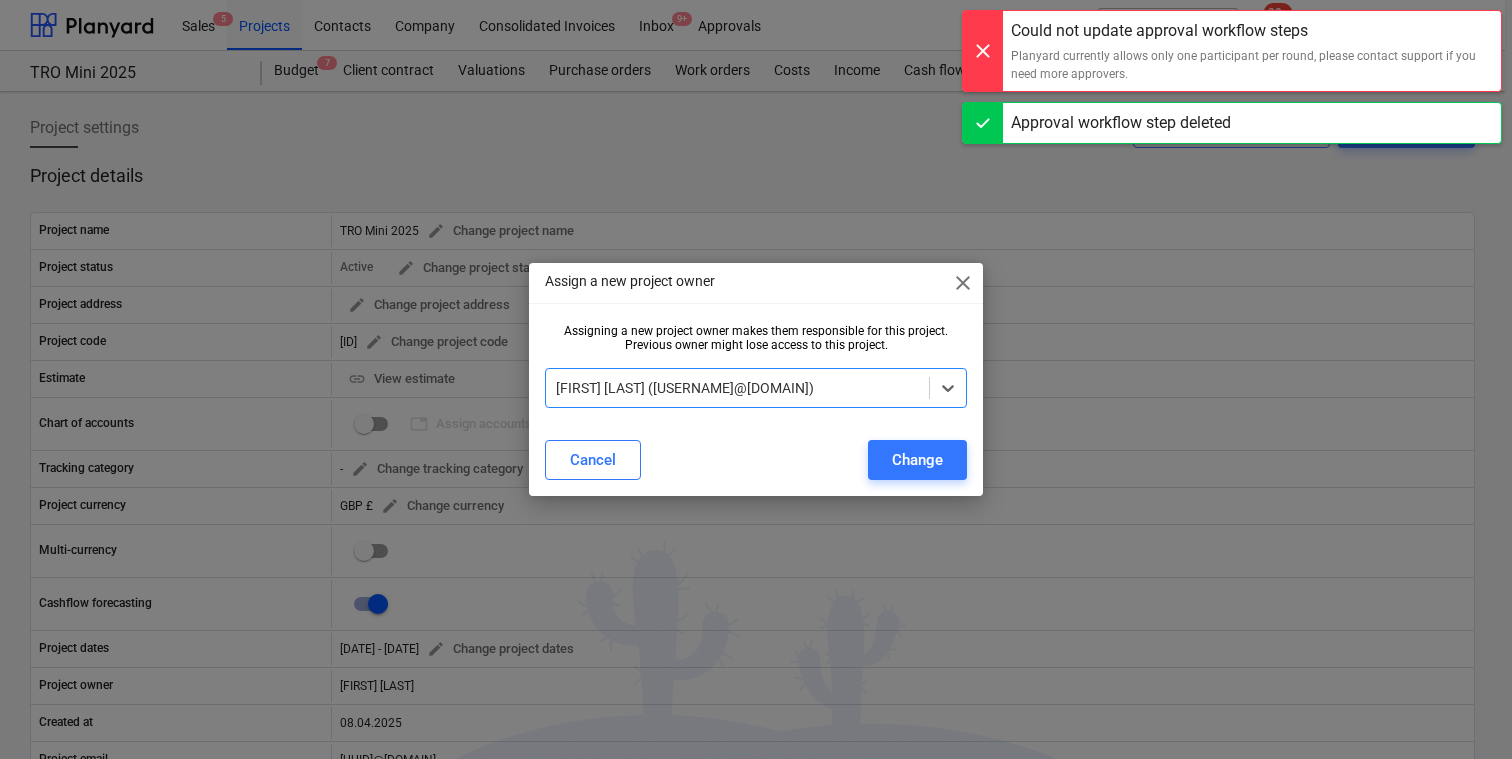 click at bounding box center (737, 388) 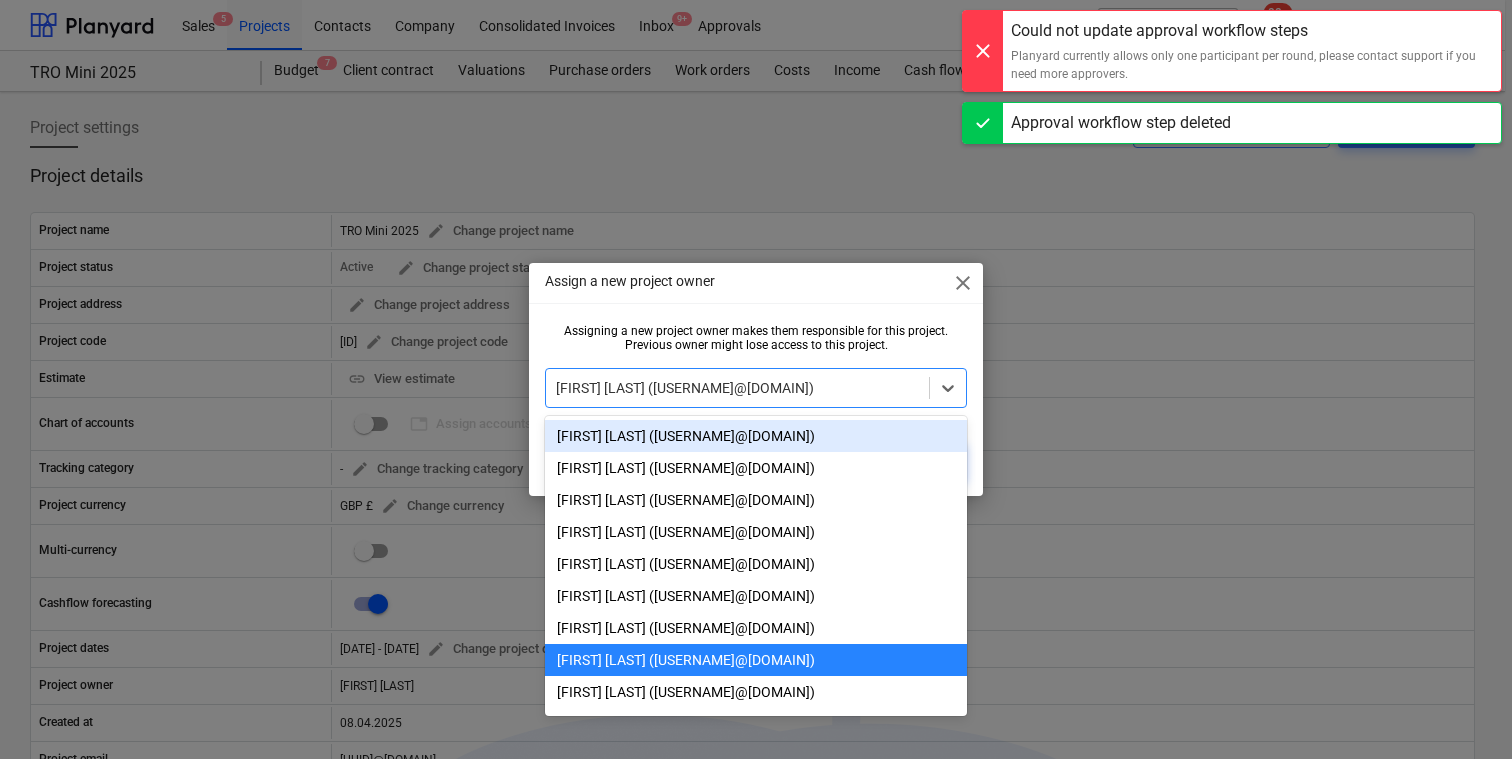 click on "[FIRST] [LAST] ([USERNAME]@[DOMAIN])" at bounding box center (756, 436) 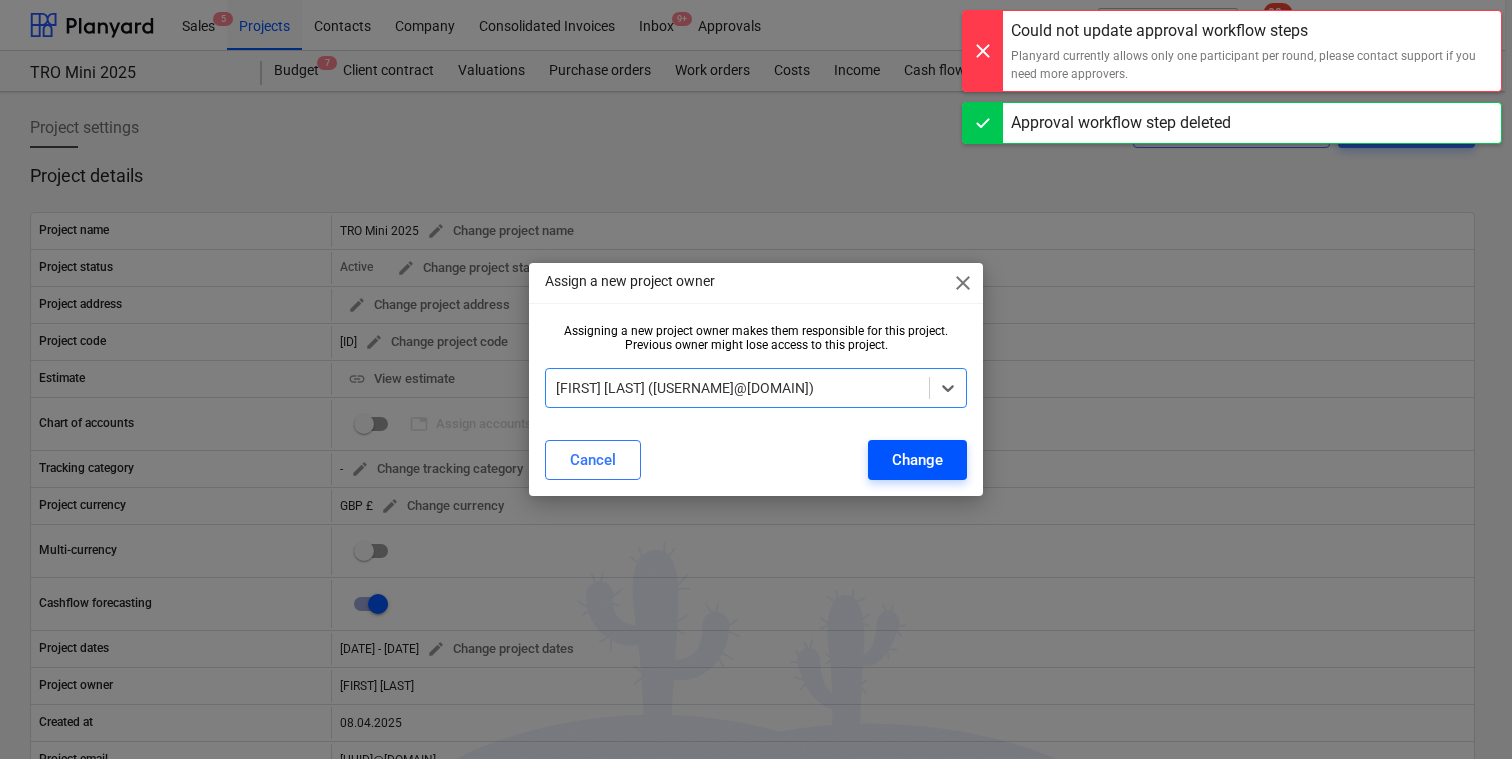 click on "Change" at bounding box center (917, 460) 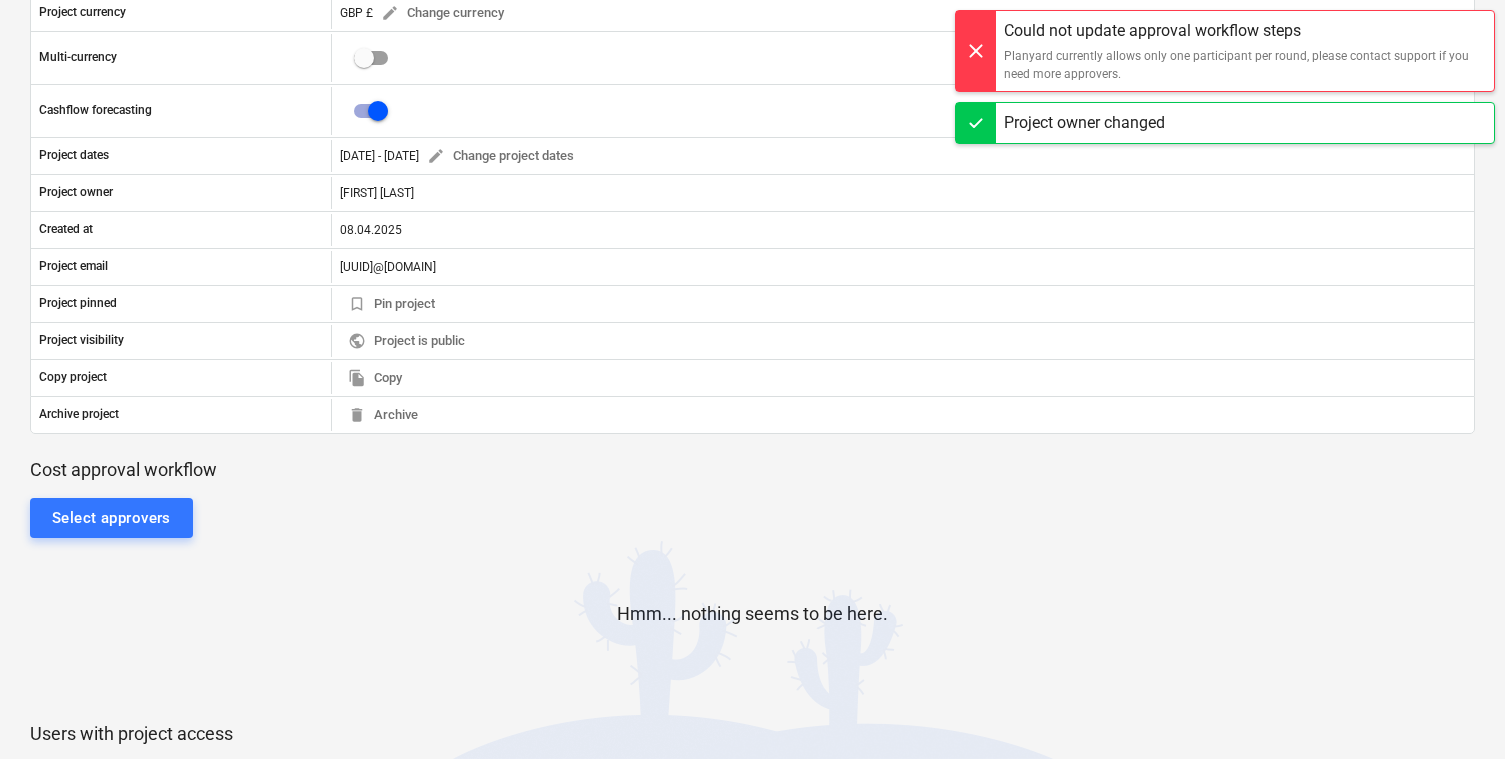 scroll, scrollTop: 0, scrollLeft: 0, axis: both 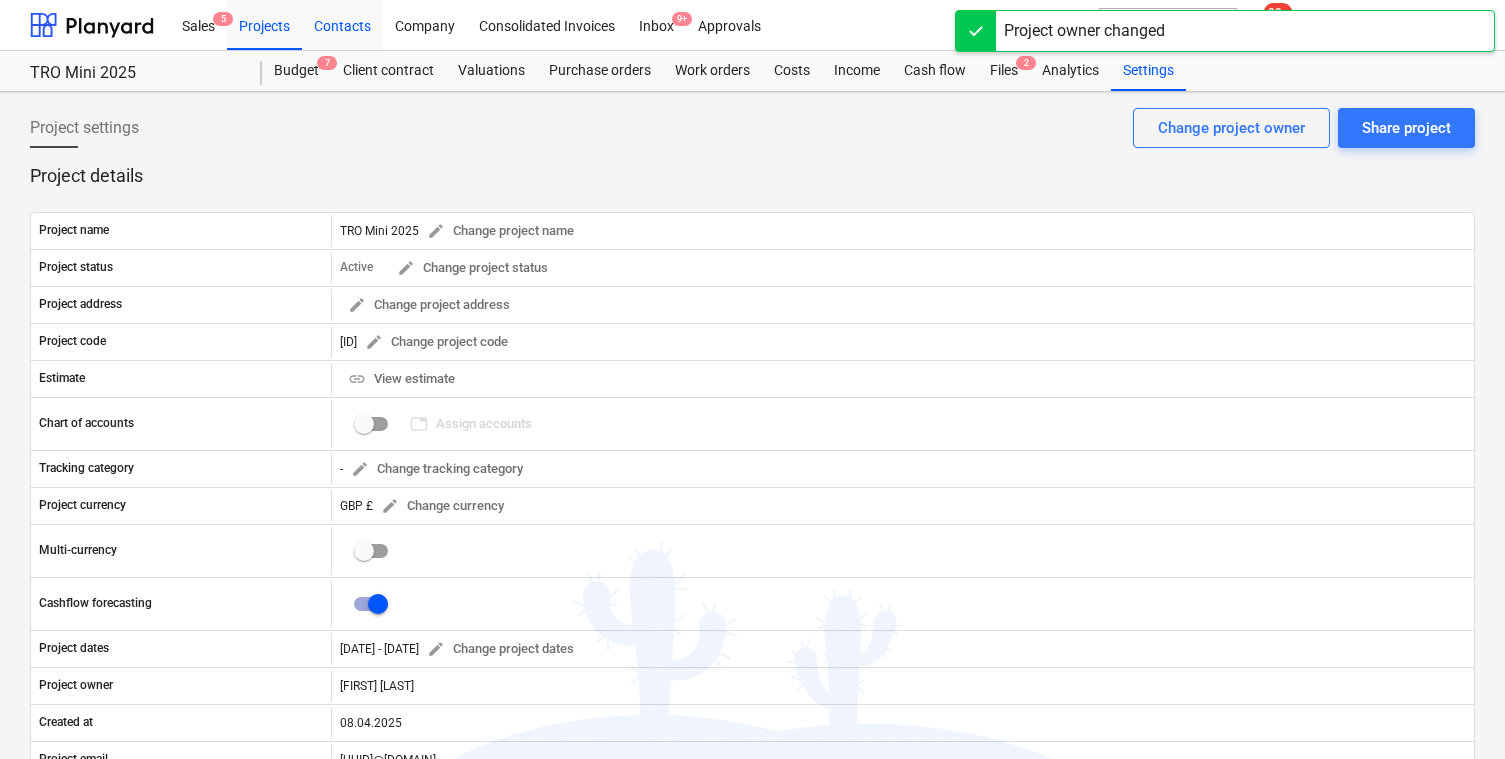 click on "Contacts" at bounding box center [342, 24] 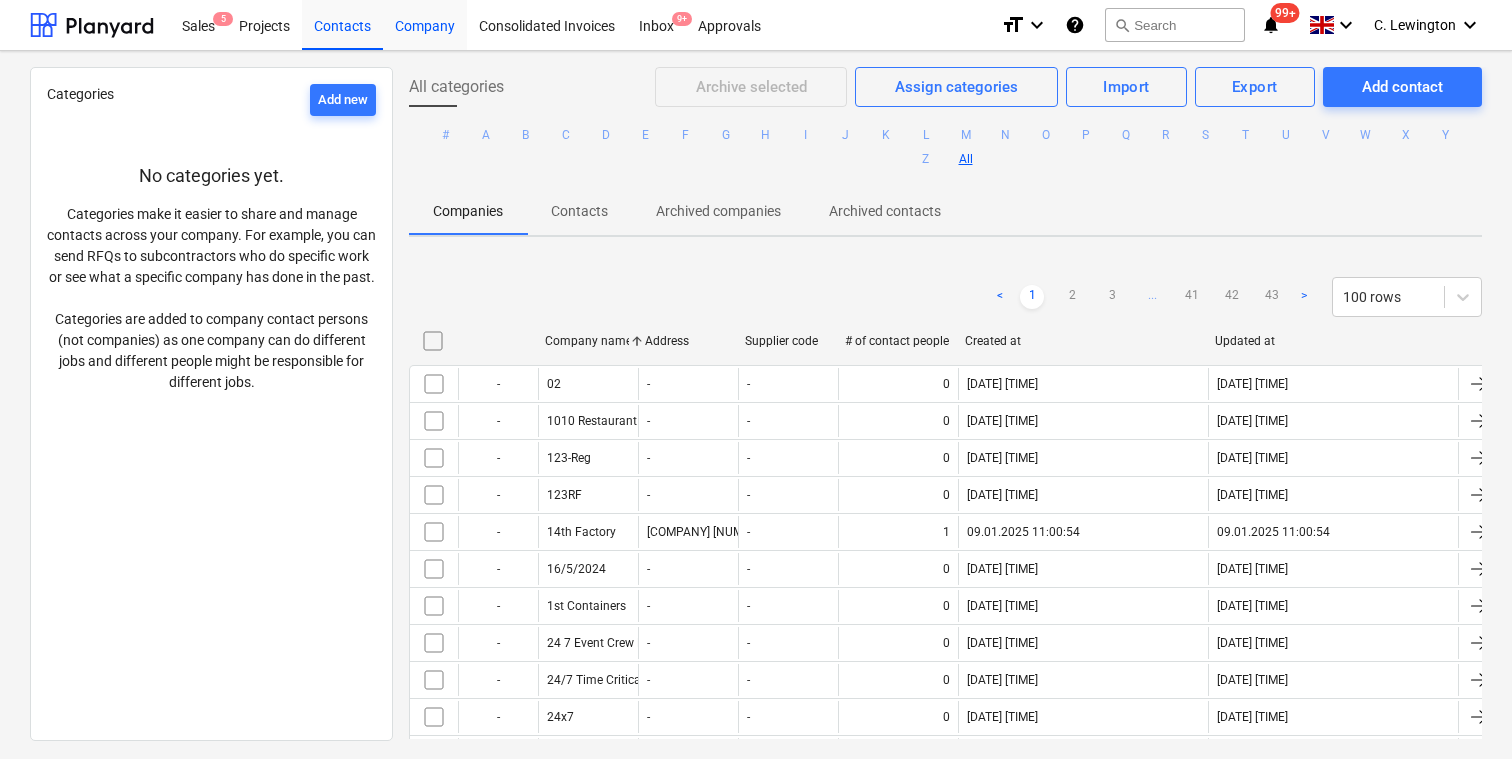click on "Company" at bounding box center [425, 24] 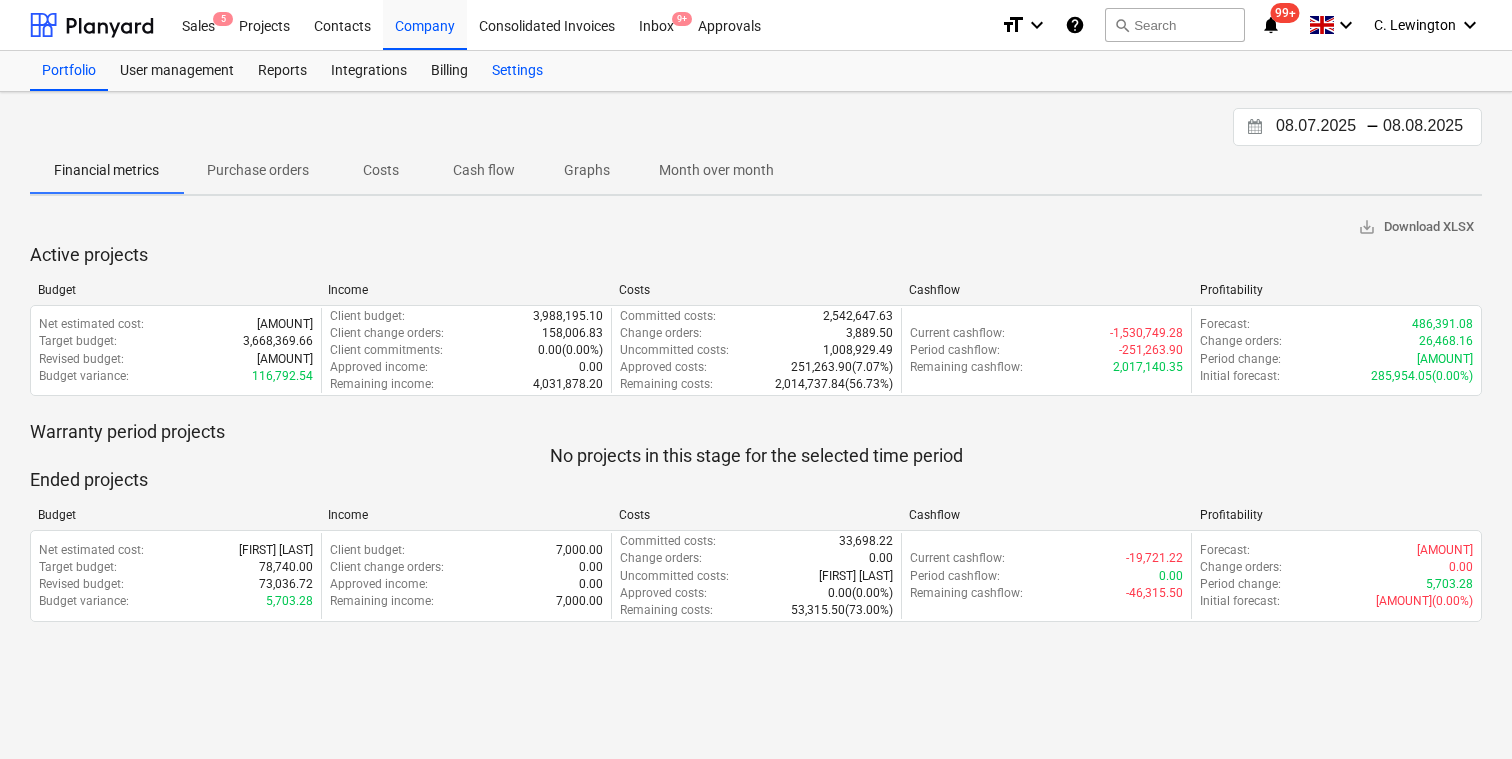 click on "Settings" at bounding box center [517, 71] 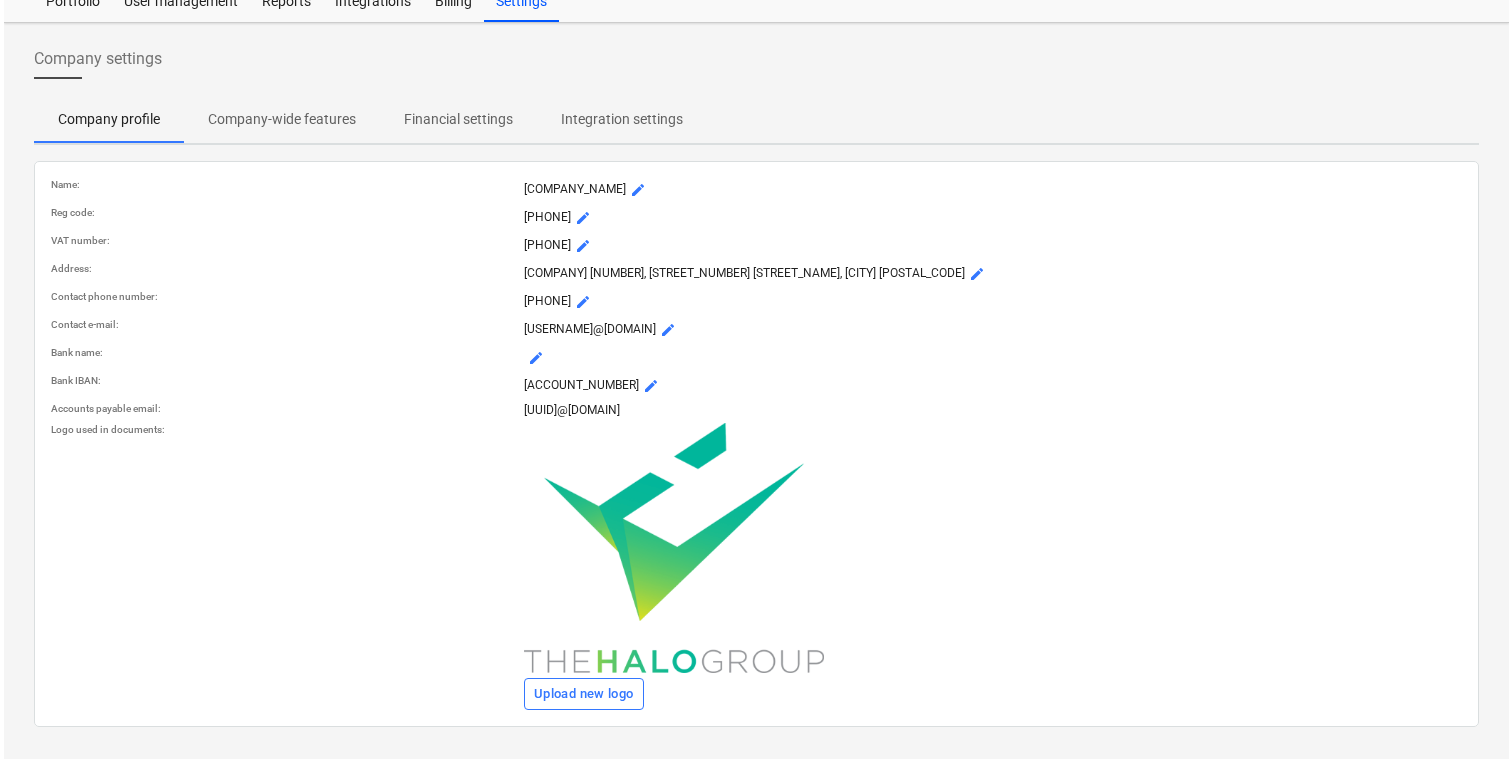 scroll, scrollTop: 0, scrollLeft: 0, axis: both 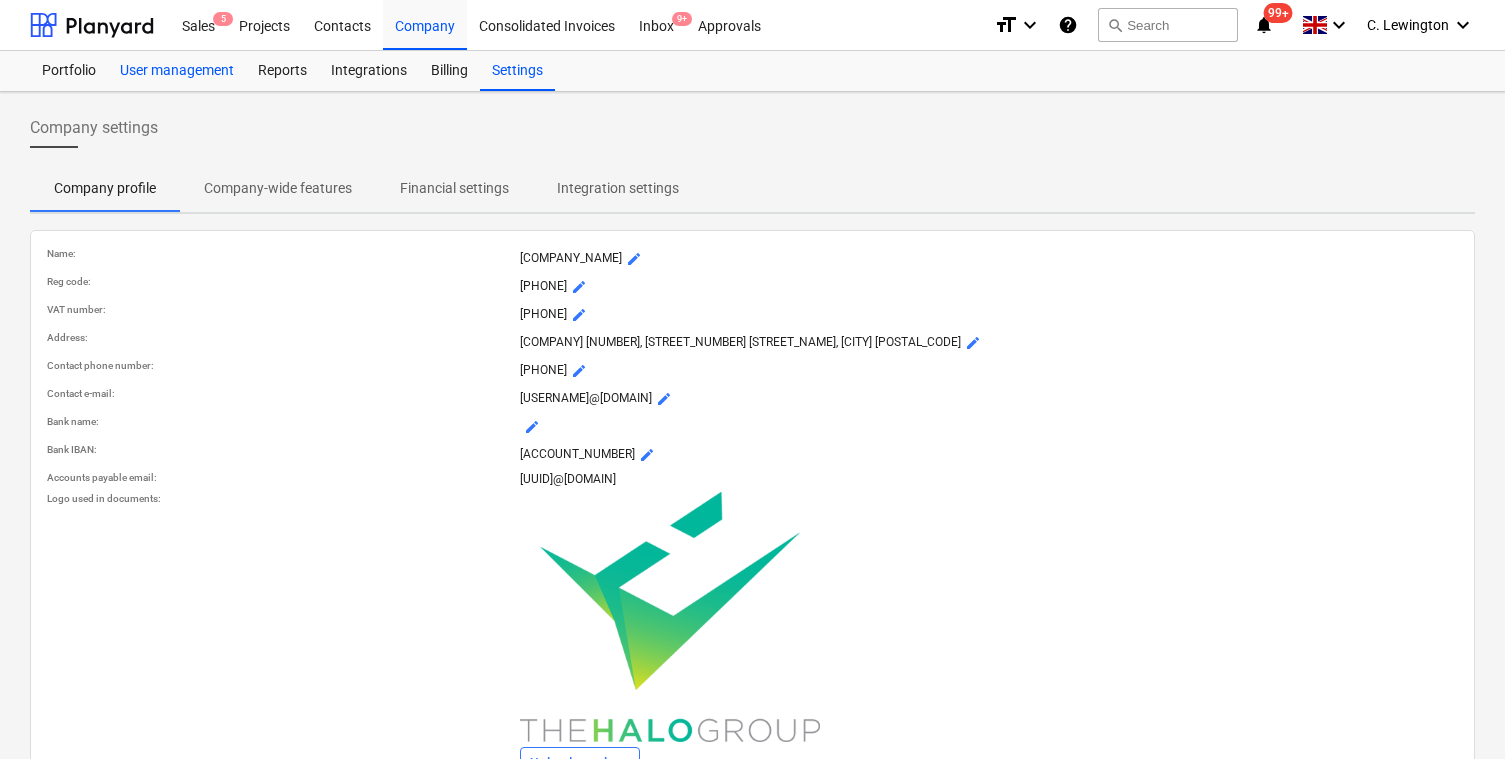 click on "User management" at bounding box center [177, 71] 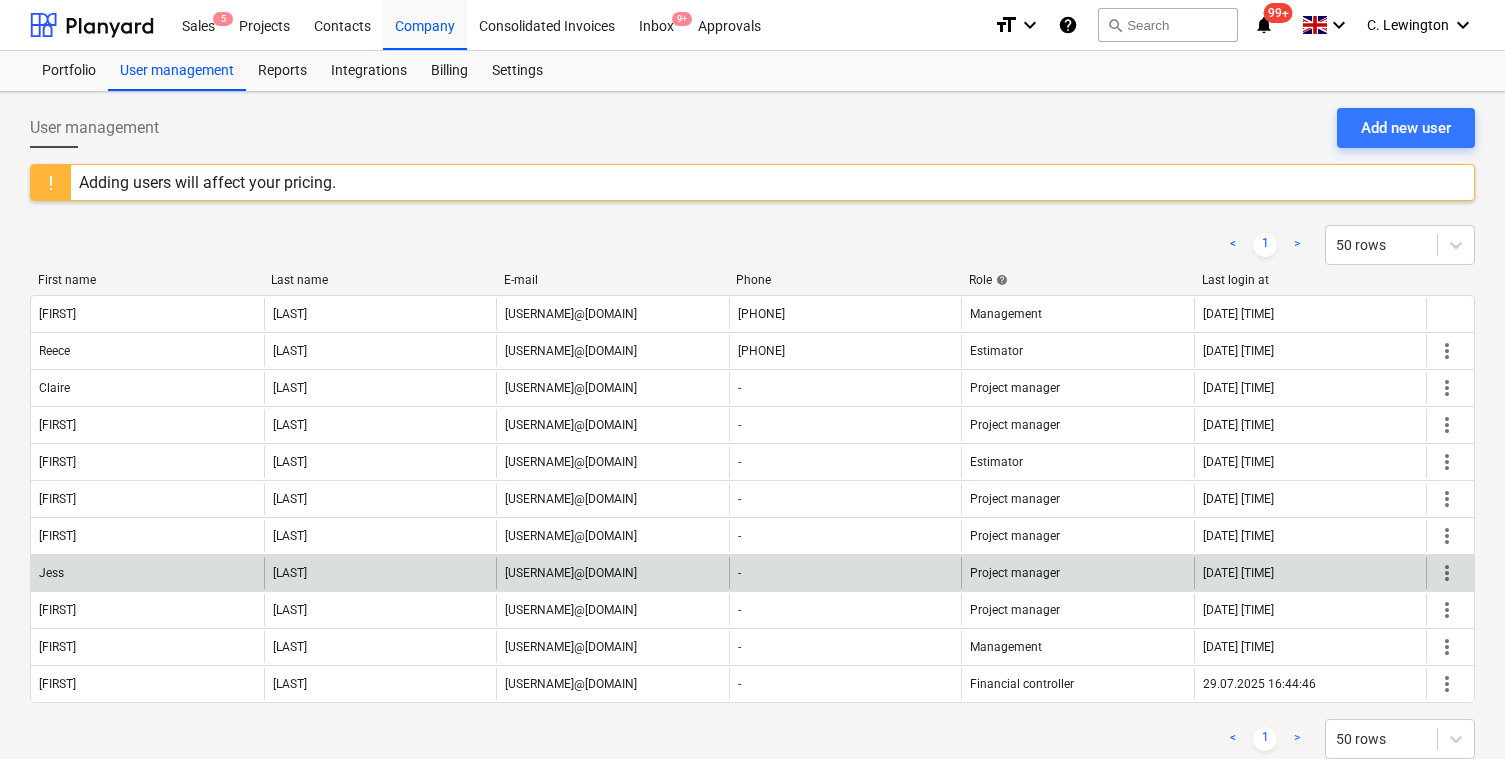click on "more_vert" at bounding box center (1447, 573) 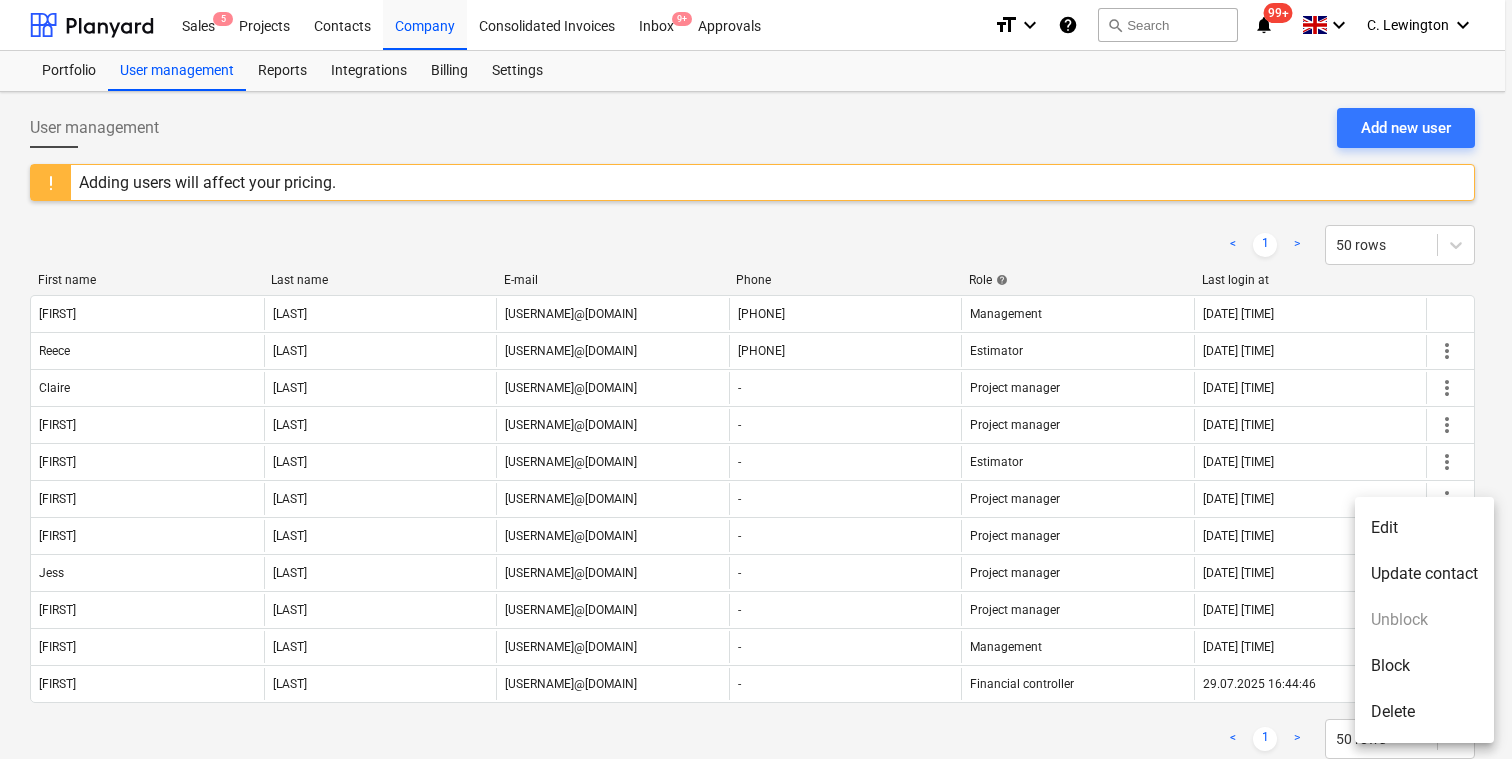 click on "Delete" at bounding box center (1424, 712) 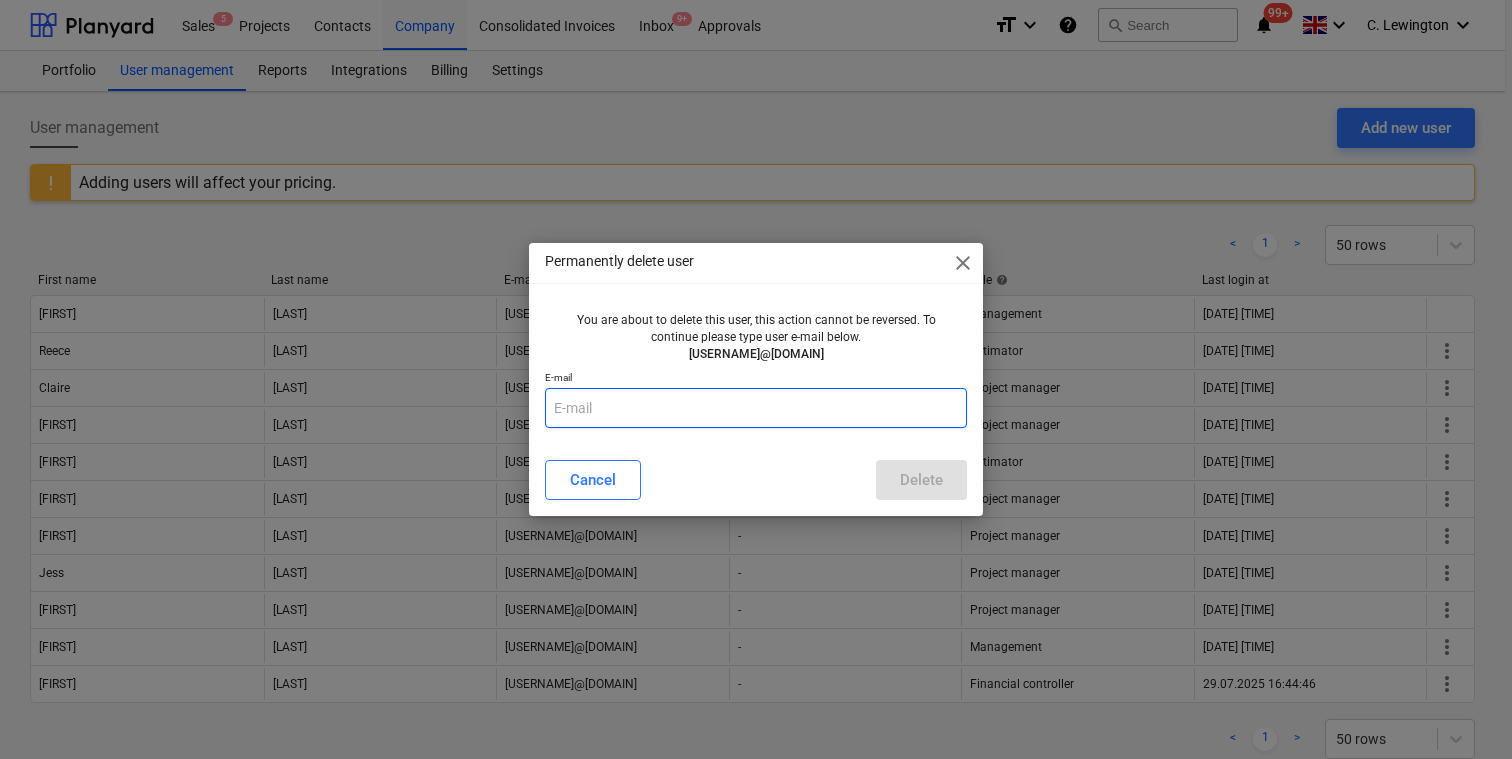 click at bounding box center (756, 408) 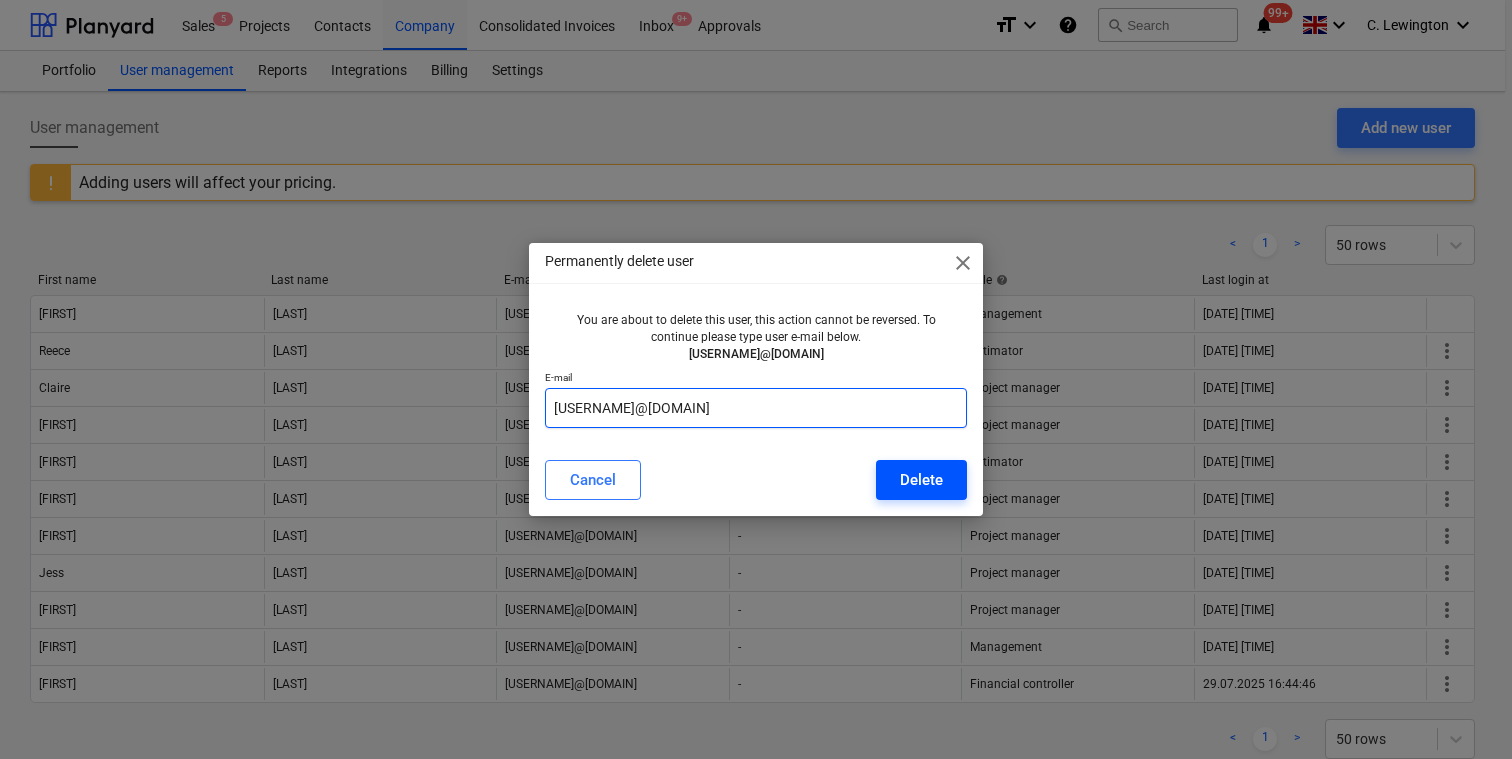 type on "[USERNAME]@[DOMAIN]" 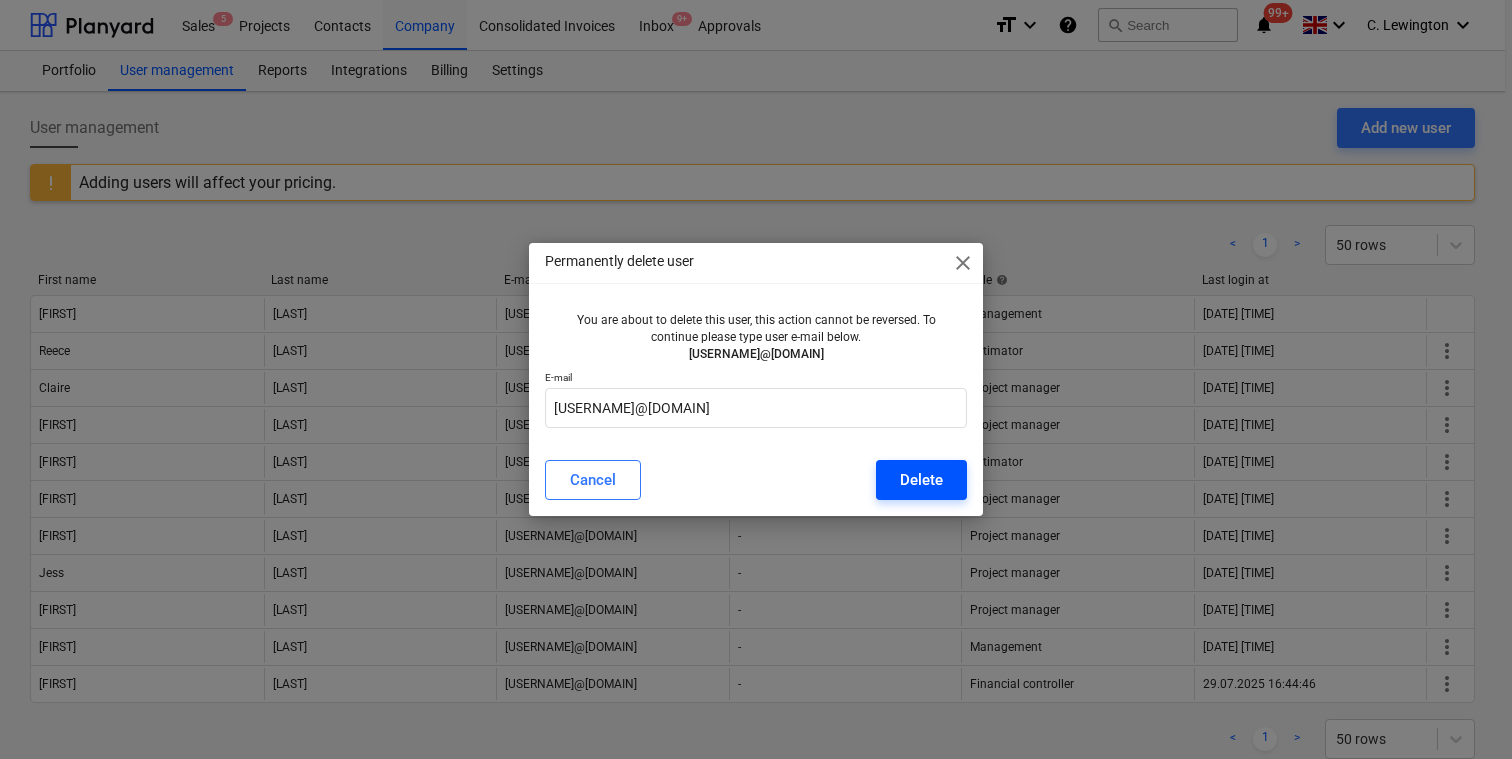 click on "Delete" at bounding box center [921, 480] 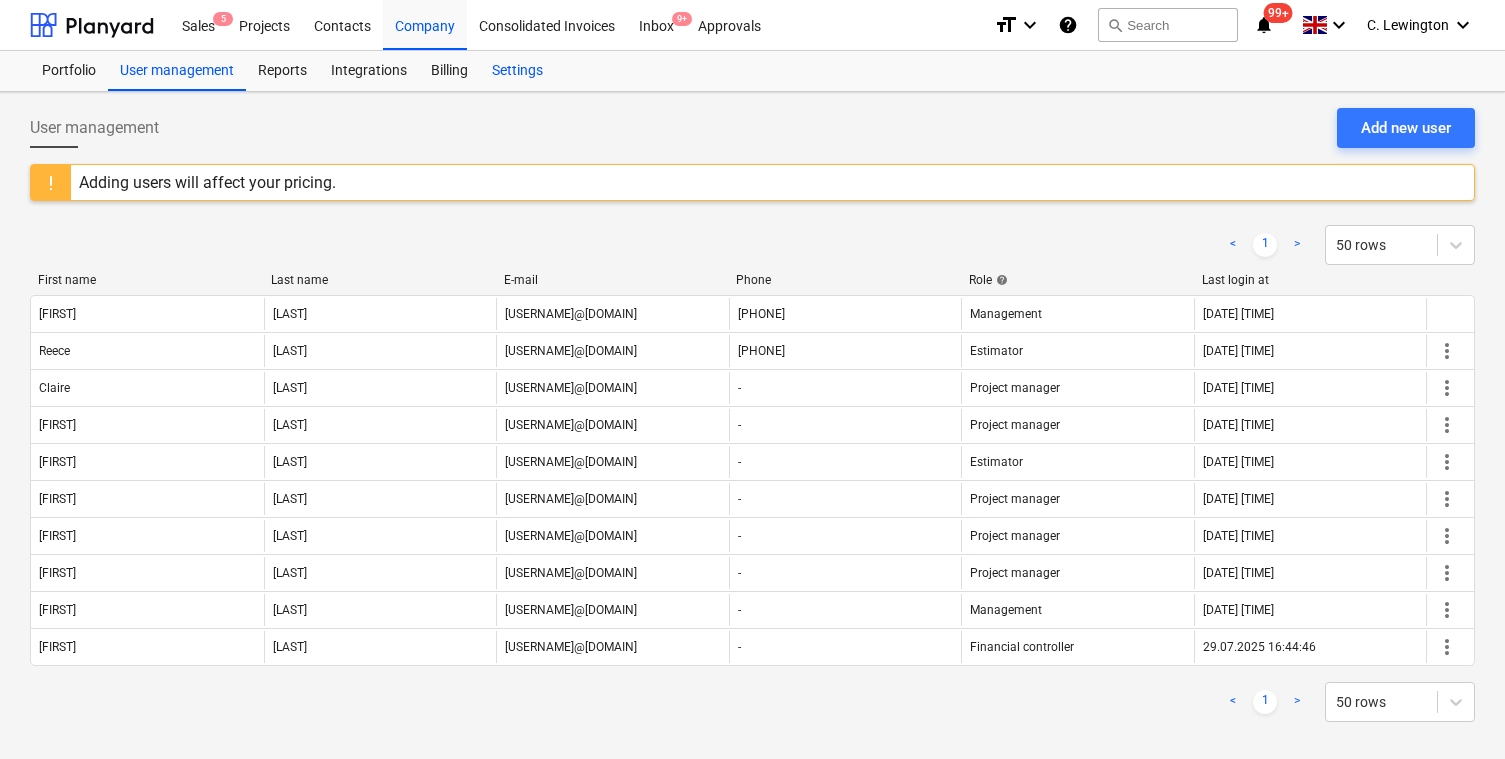 click on "Settings" at bounding box center [517, 71] 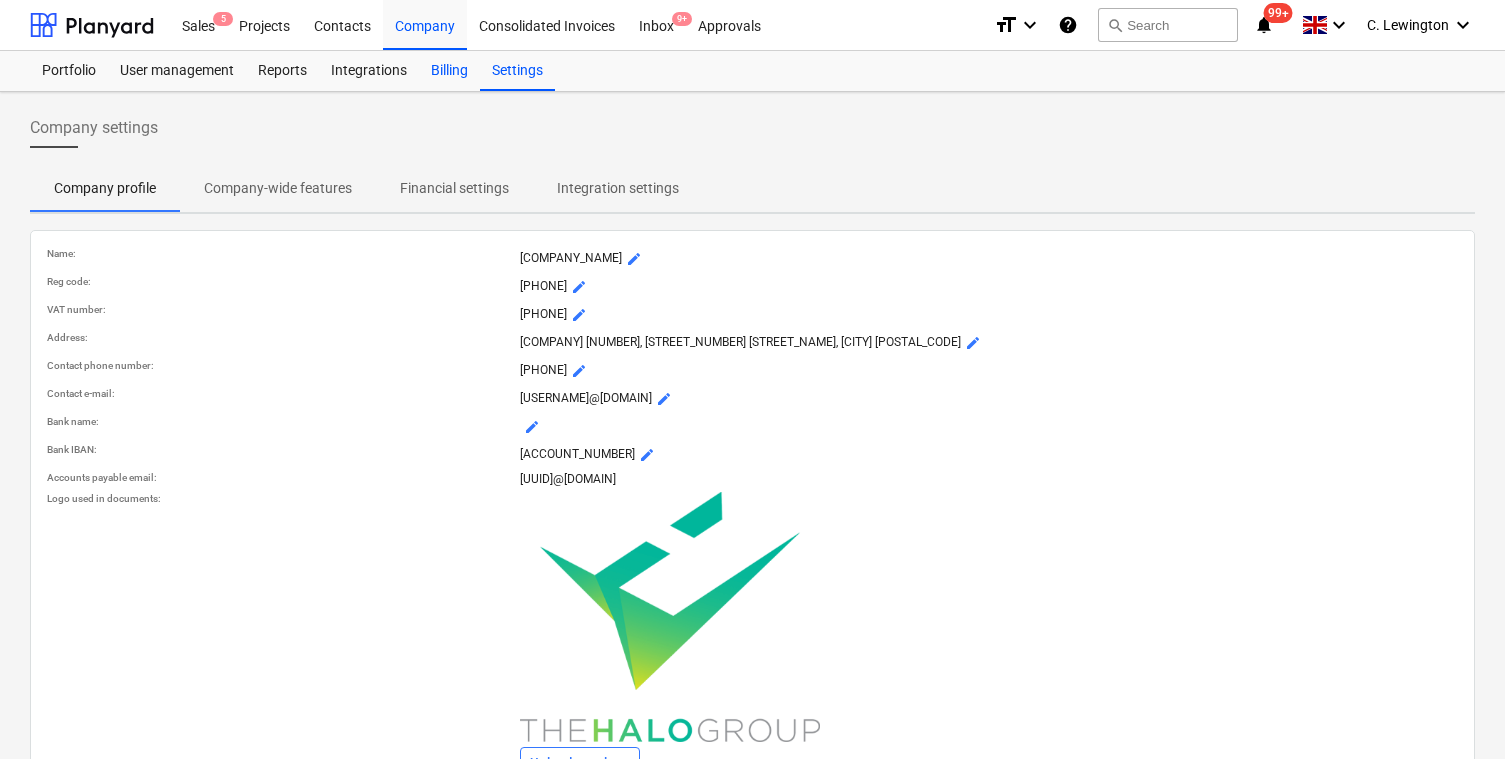 click on "Billing" at bounding box center [449, 71] 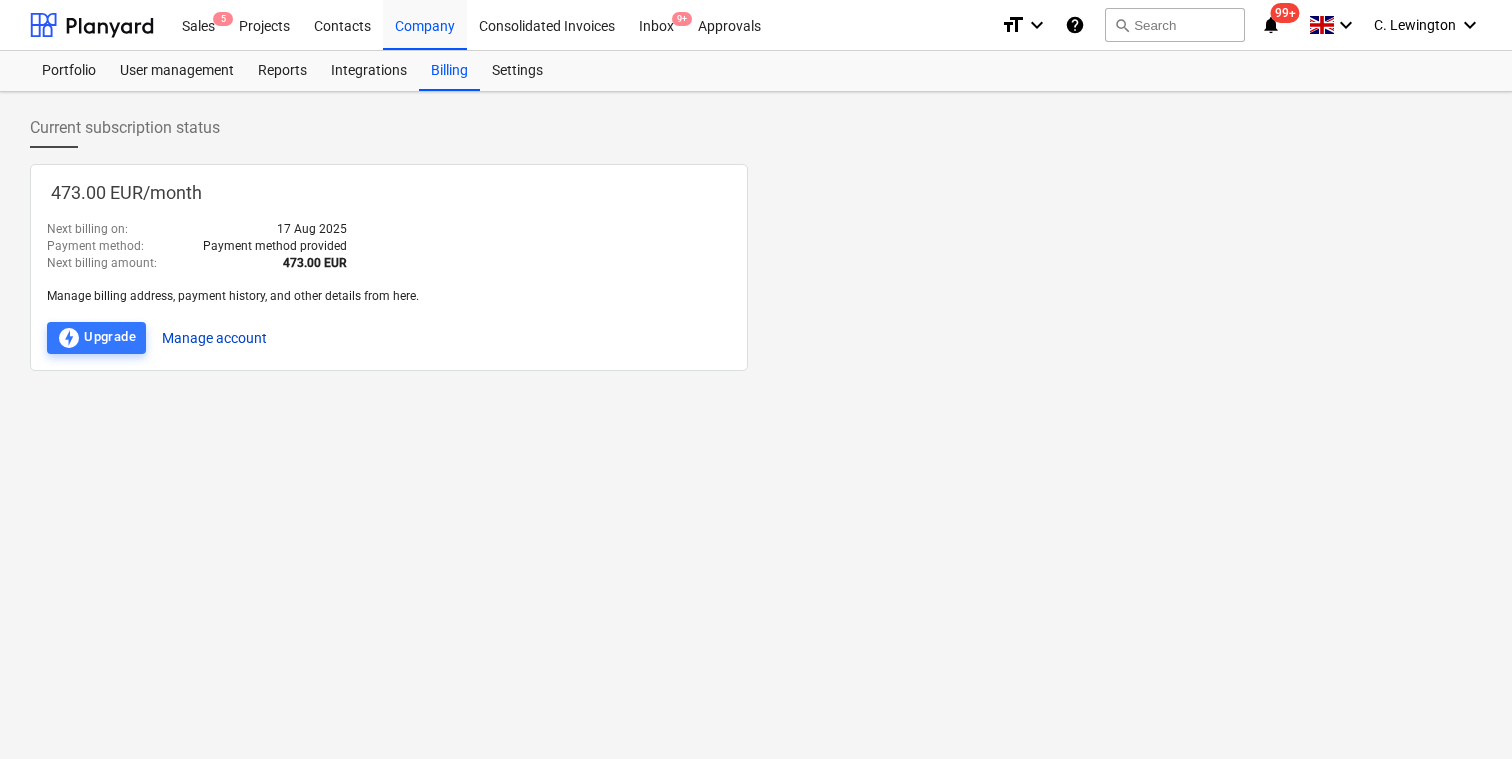 click on "Manage account" at bounding box center [214, 338] 